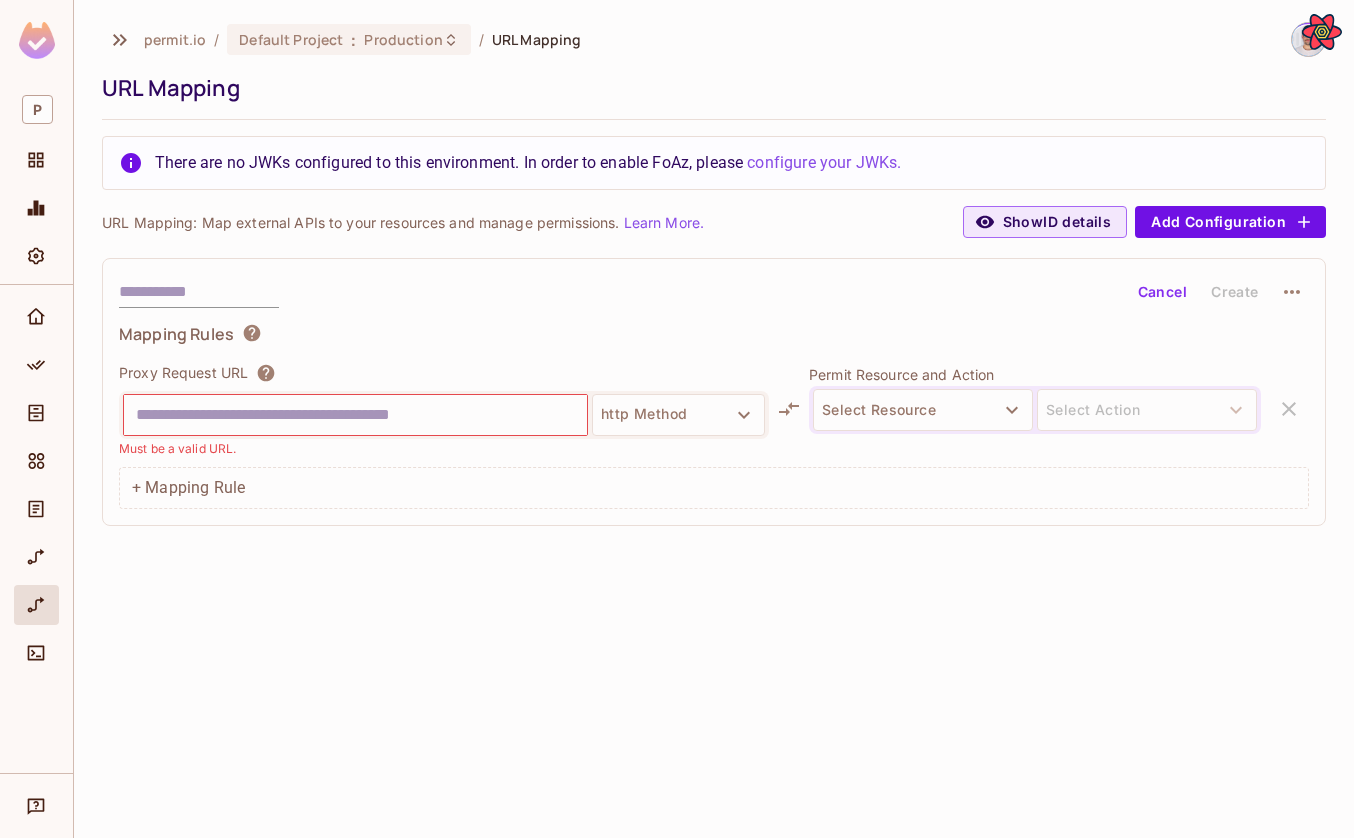 scroll, scrollTop: 0, scrollLeft: 0, axis: both 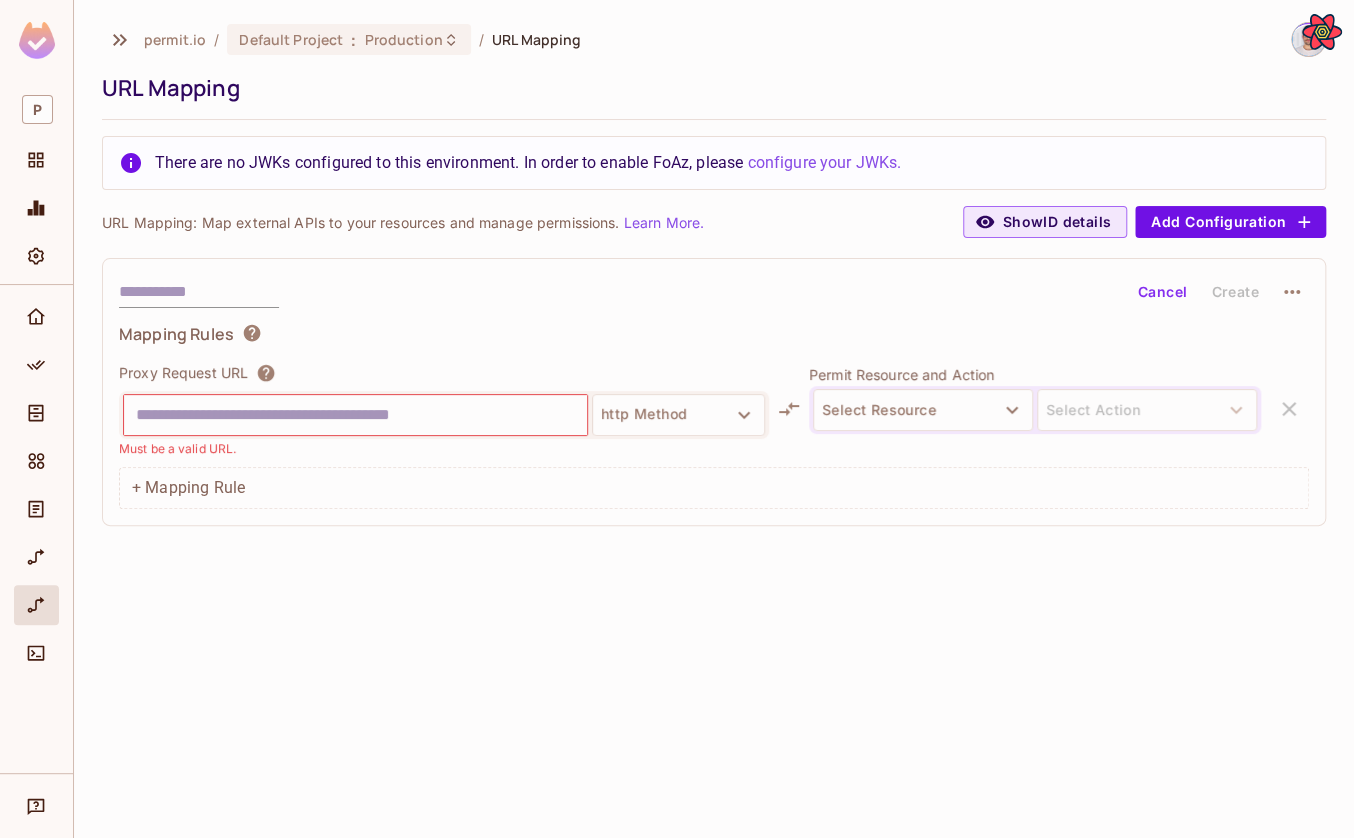 click at bounding box center [355, 415] 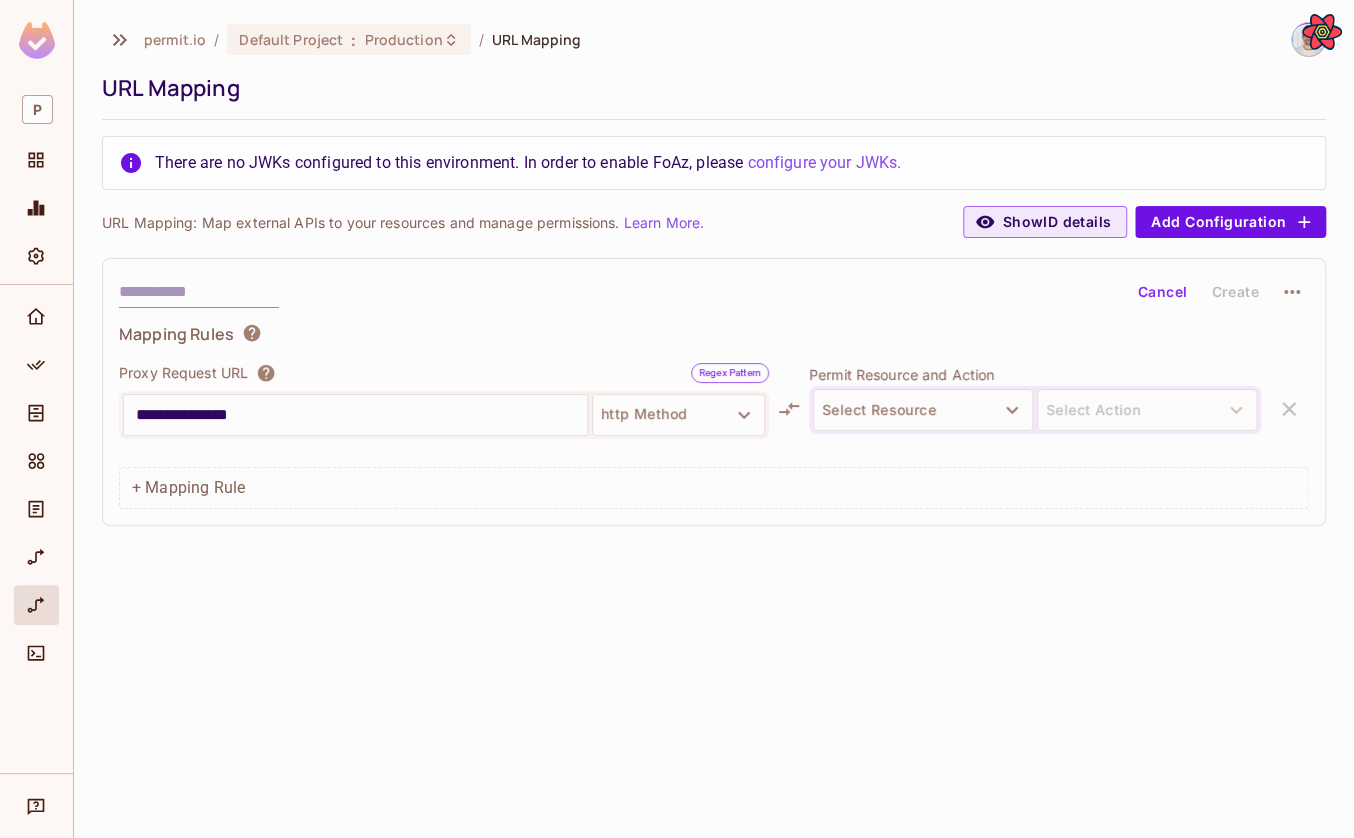 type on "**********" 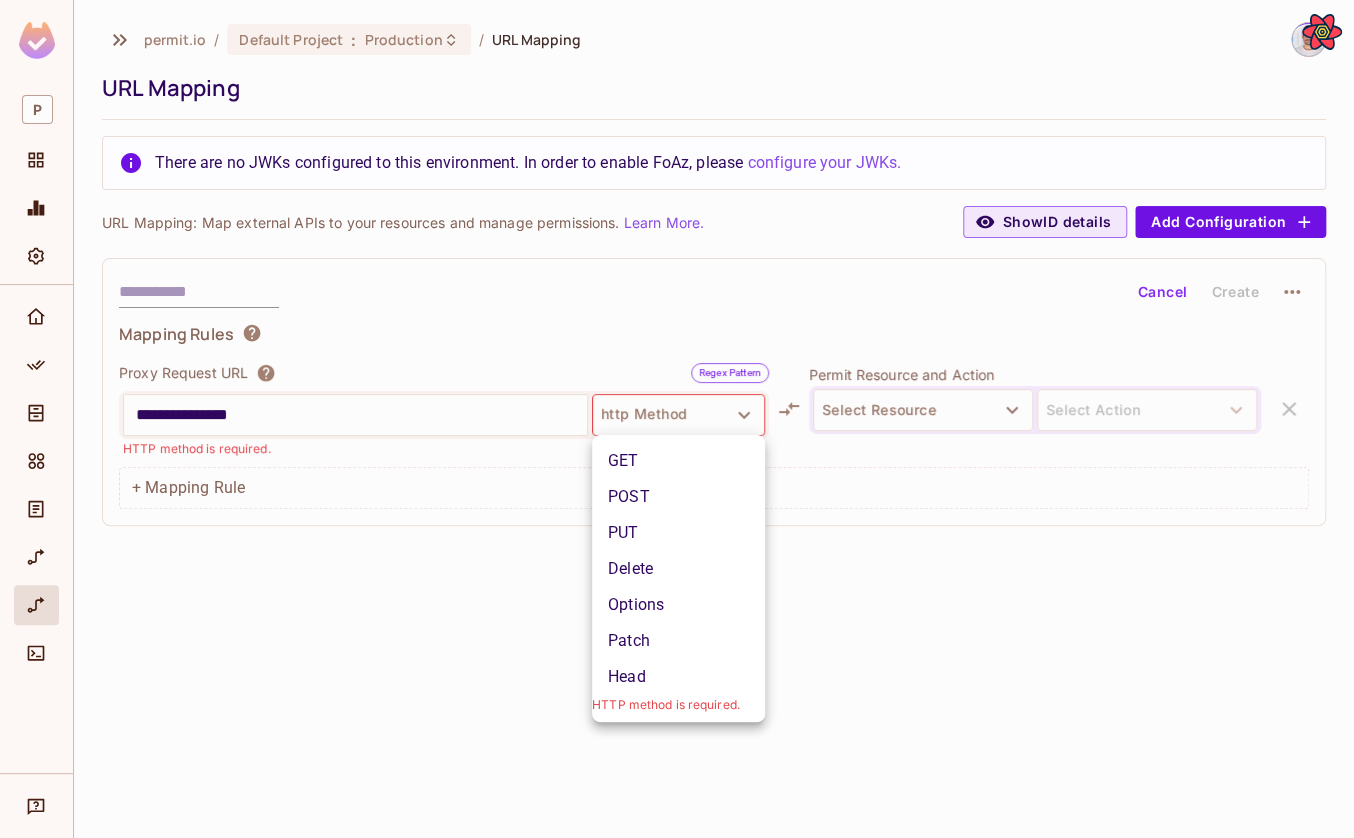 click at bounding box center (677, 419) 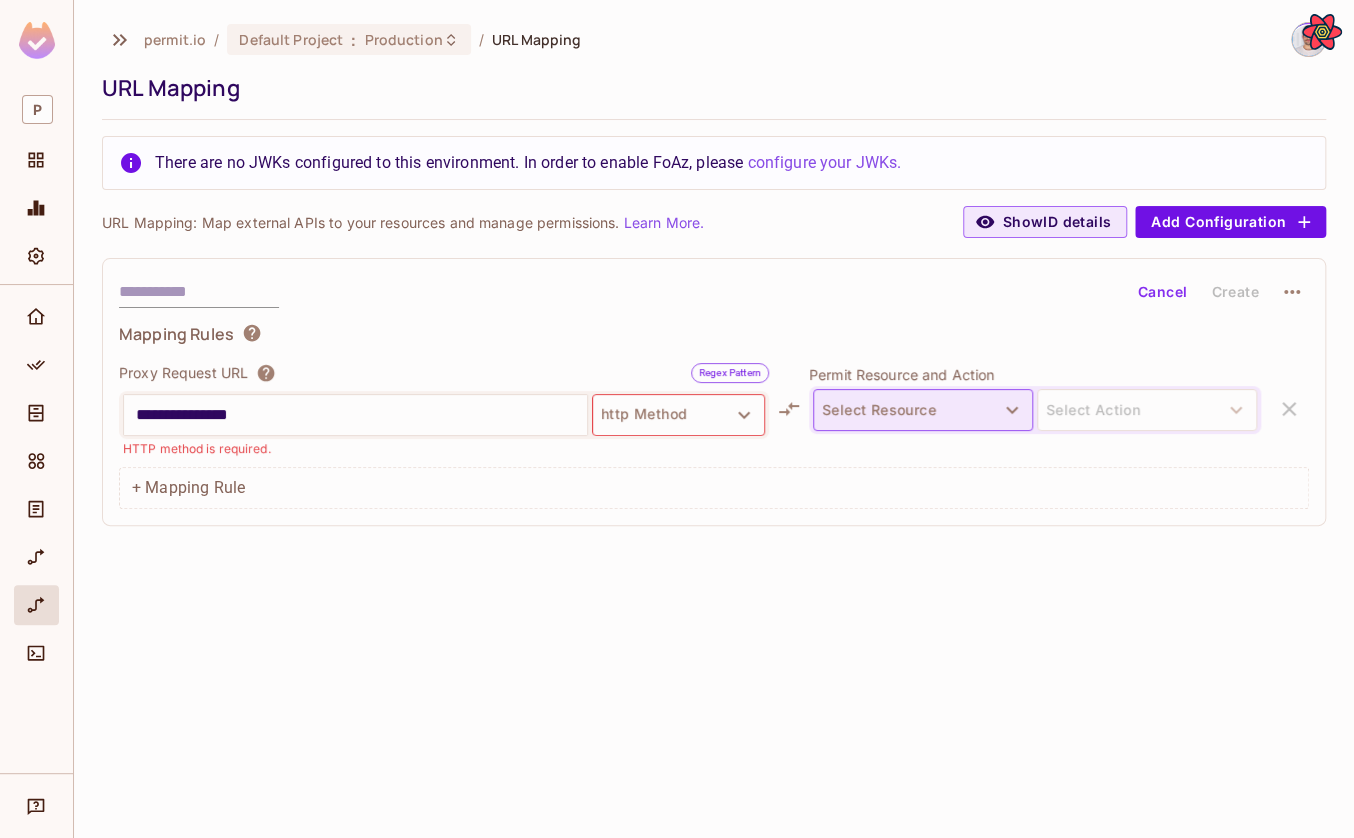 click on "Select Resource" at bounding box center (923, 410) 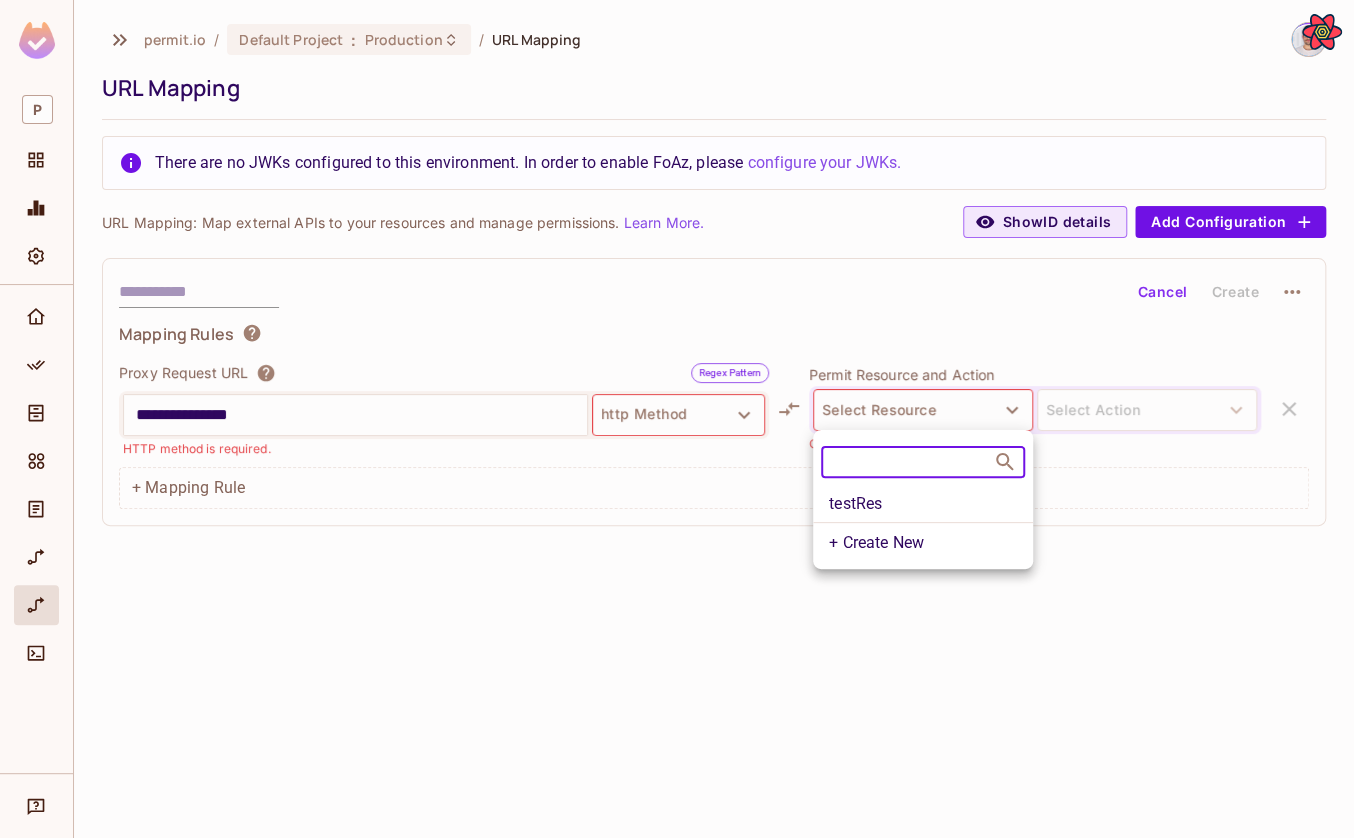 click at bounding box center [677, 419] 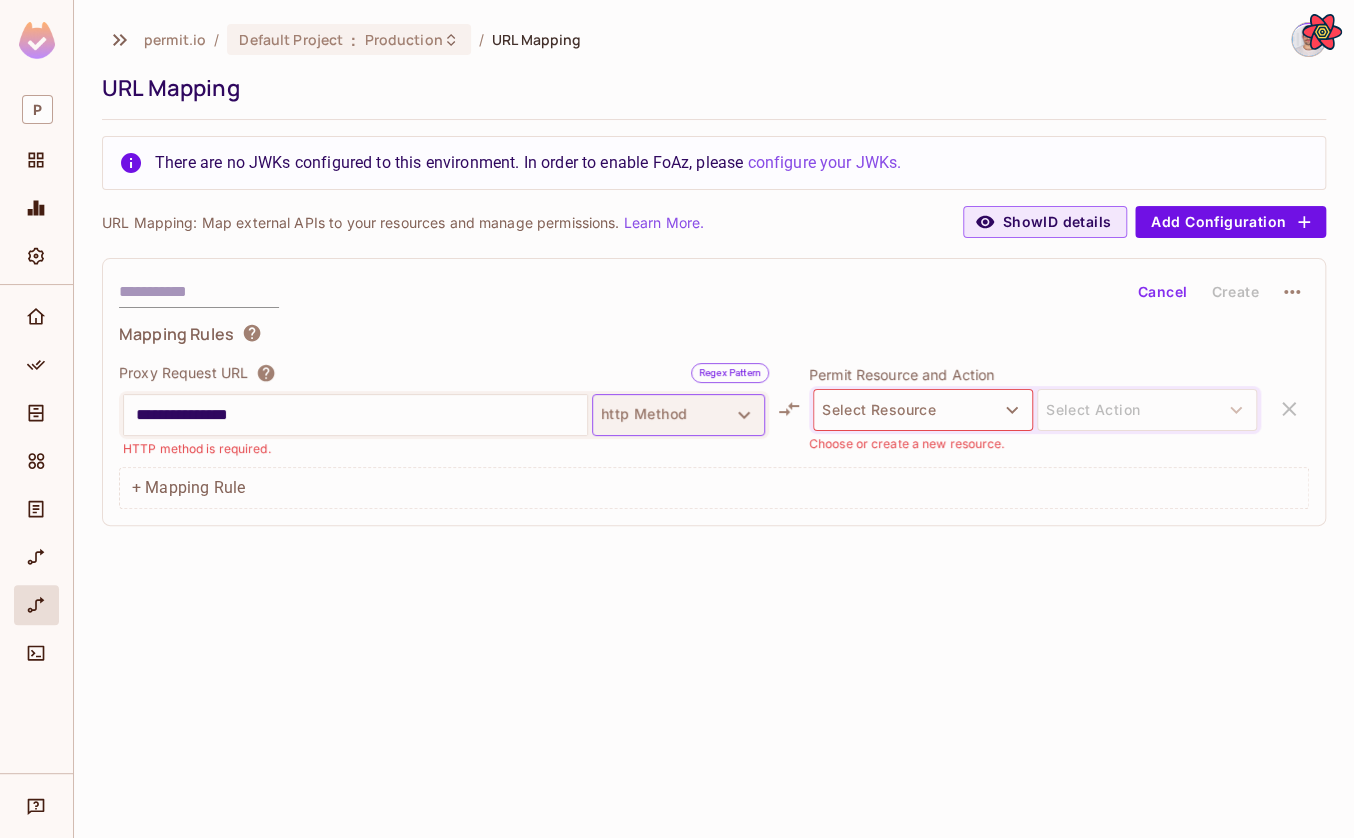 drag, startPoint x: 631, startPoint y: 407, endPoint x: 642, endPoint y: 423, distance: 19.416489 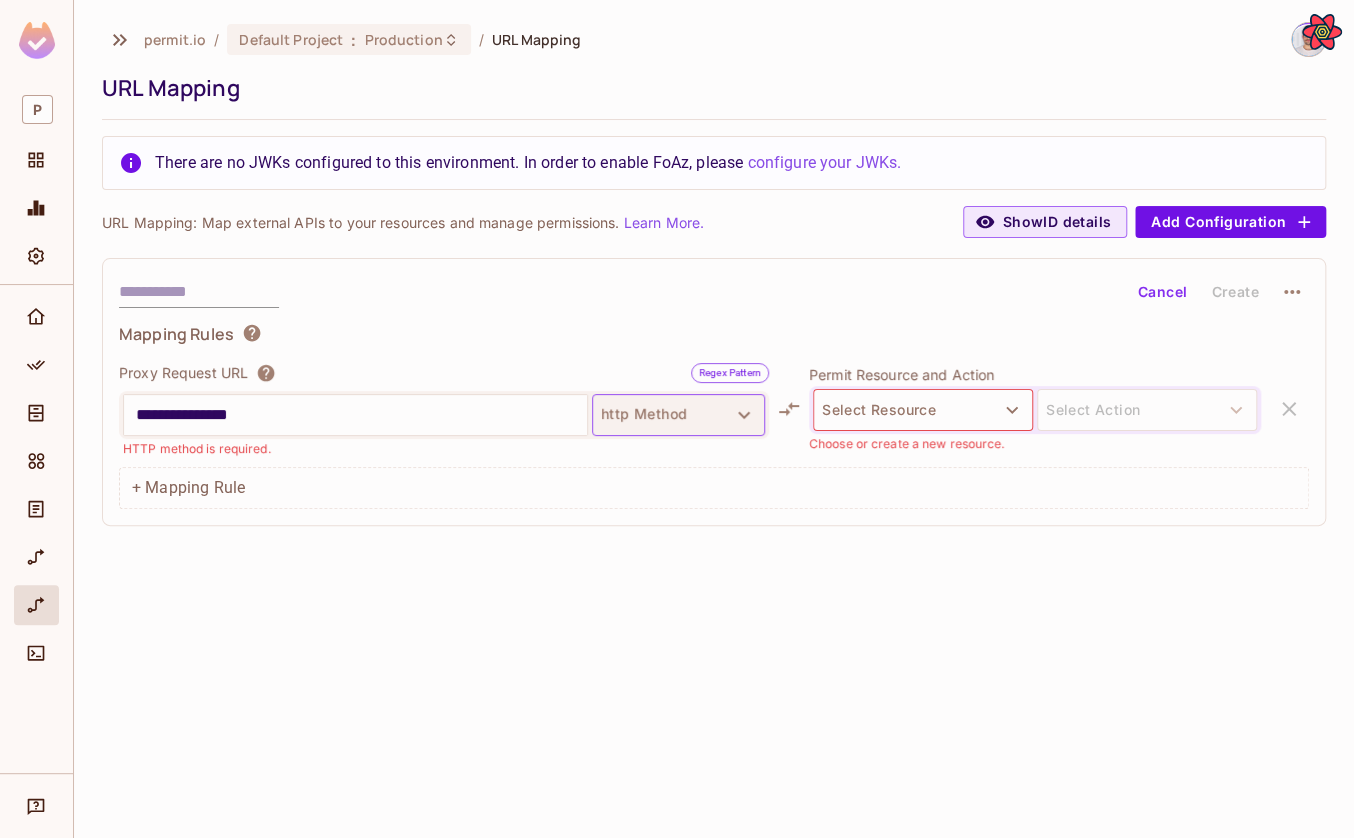 click on "http Method" at bounding box center (678, 415) 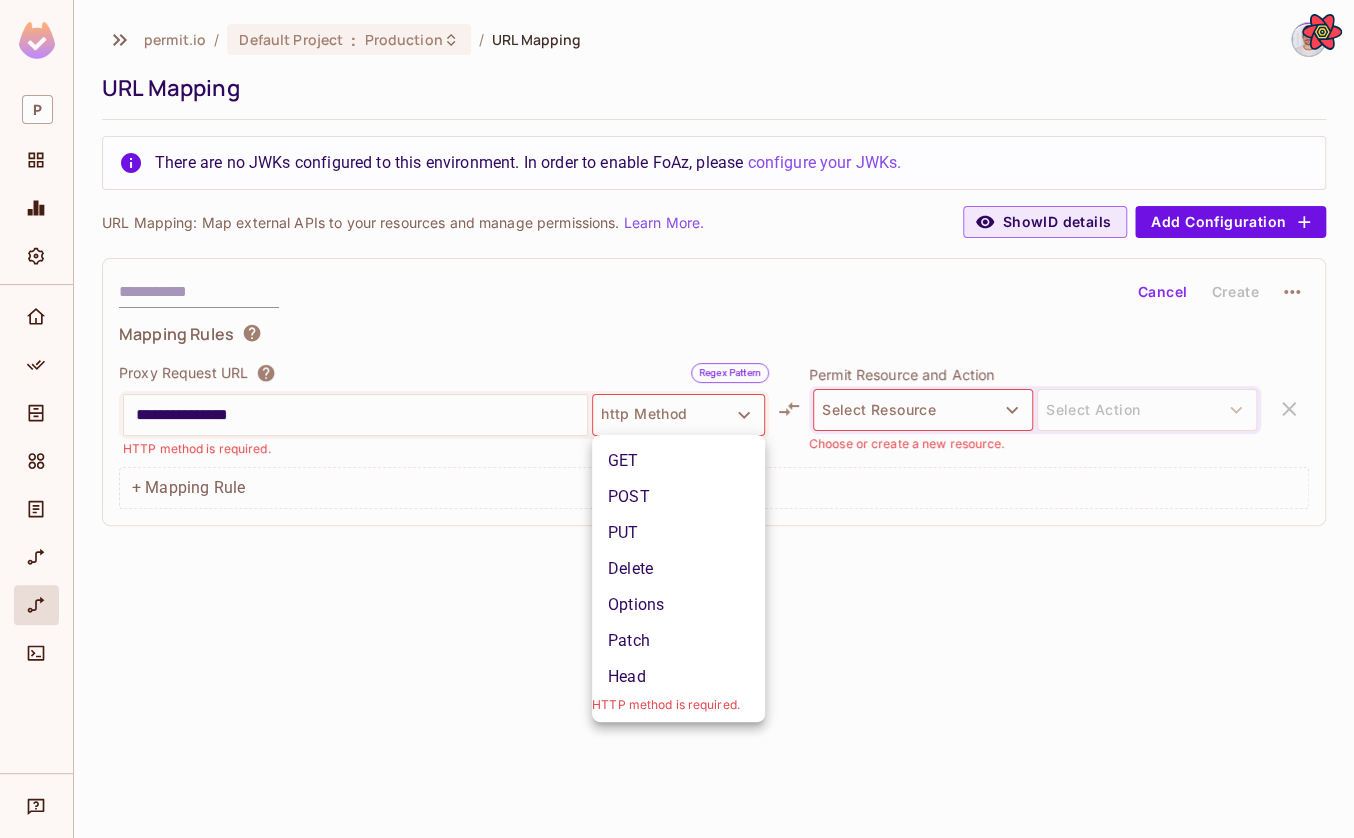 drag, startPoint x: 633, startPoint y: 456, endPoint x: 693, endPoint y: 447, distance: 60.671246 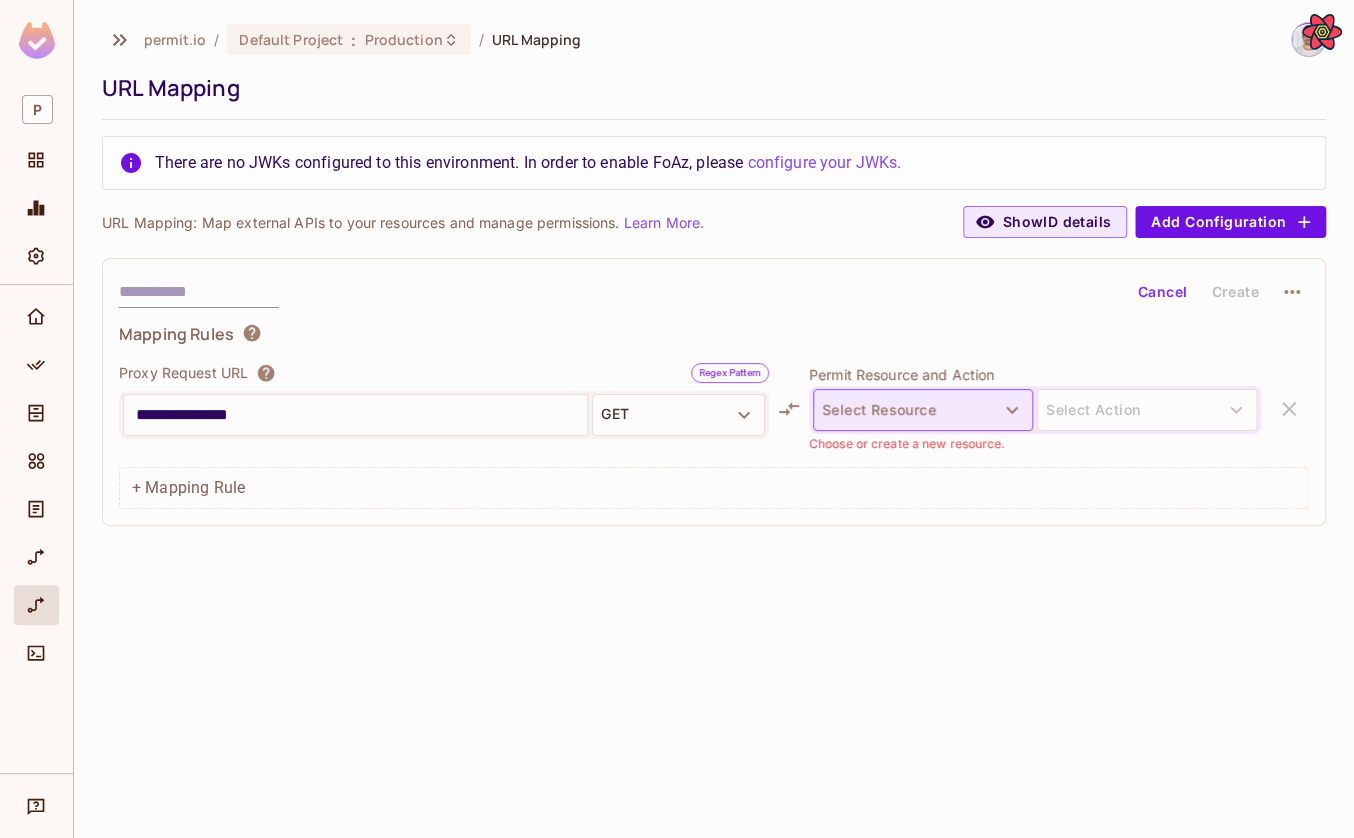 click on "**********" at bounding box center [677, 419] 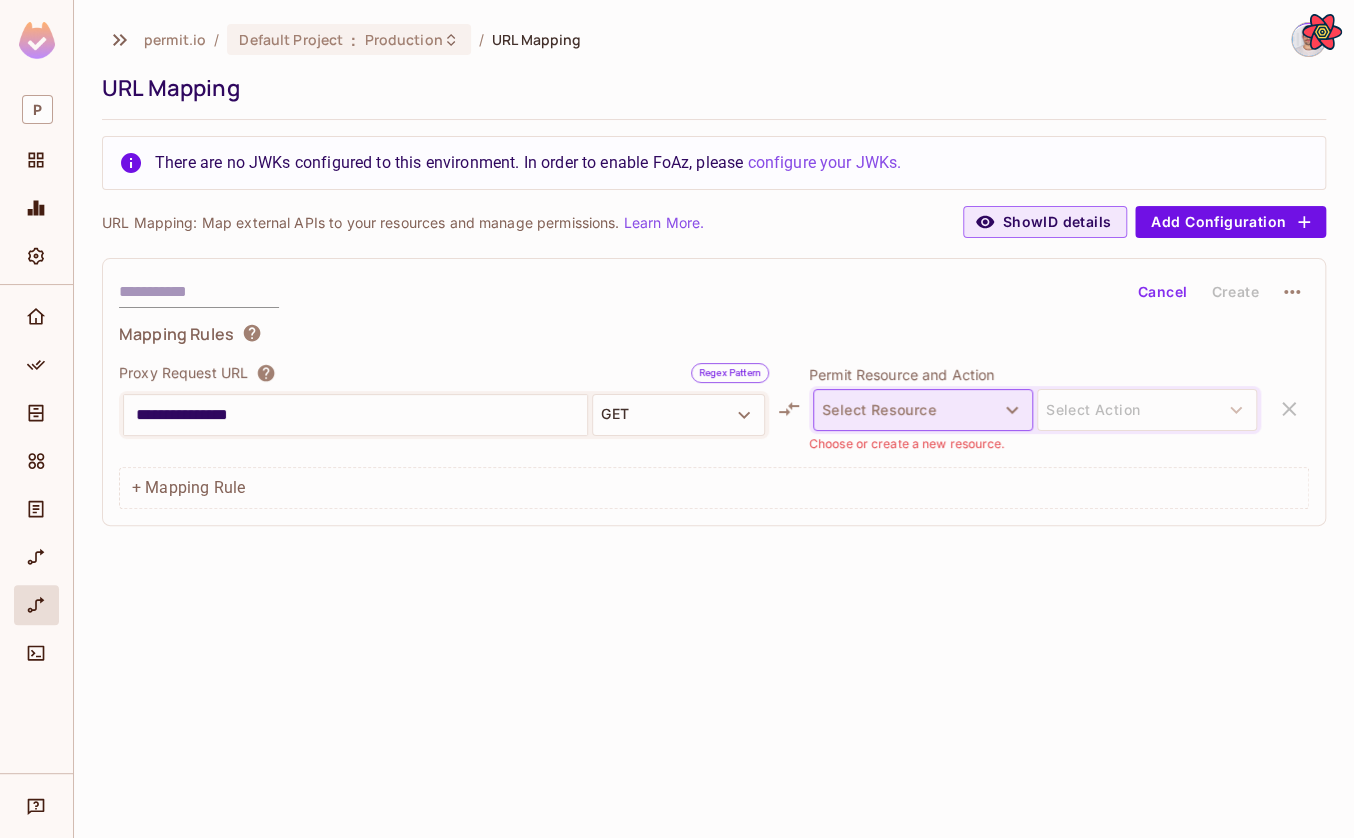 click 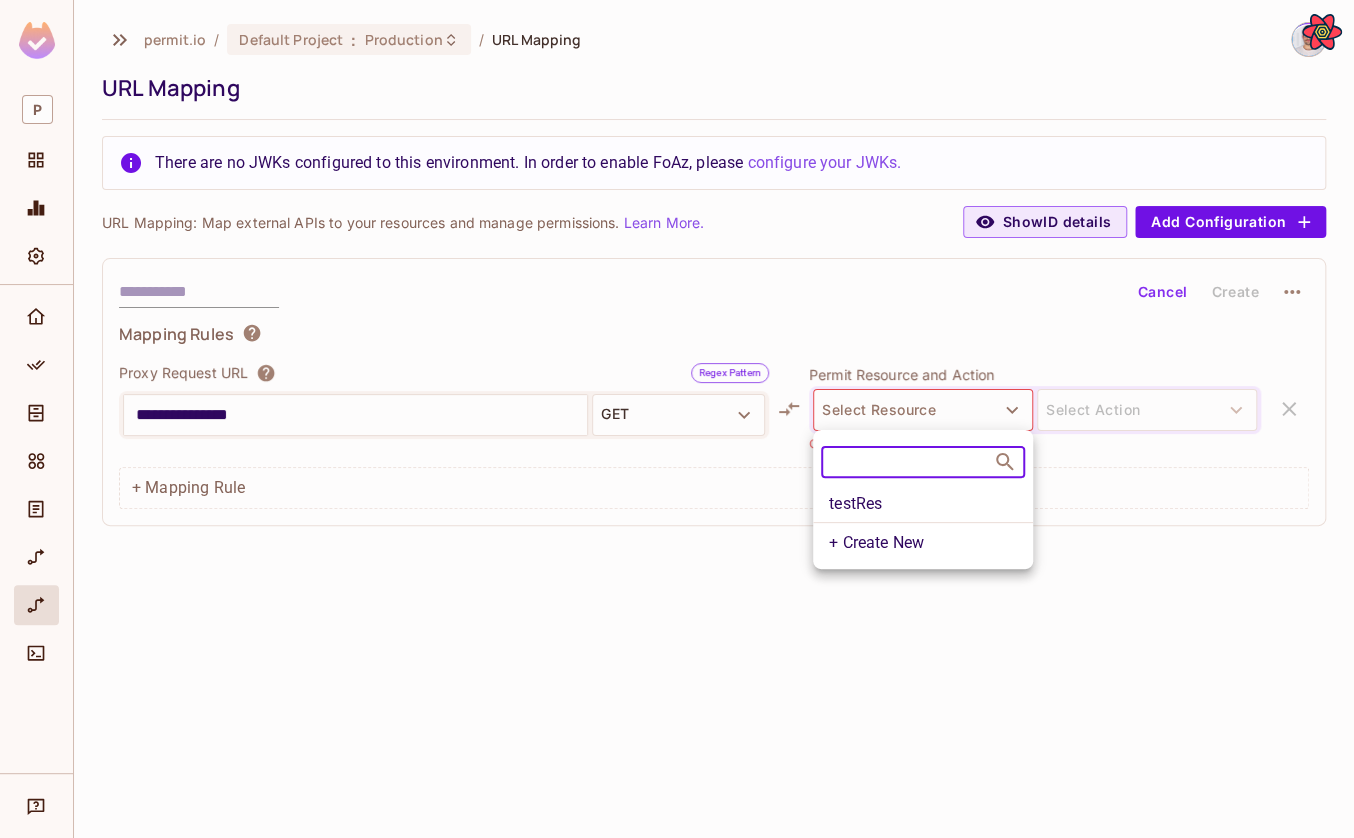 click on "testRes" at bounding box center [923, 504] 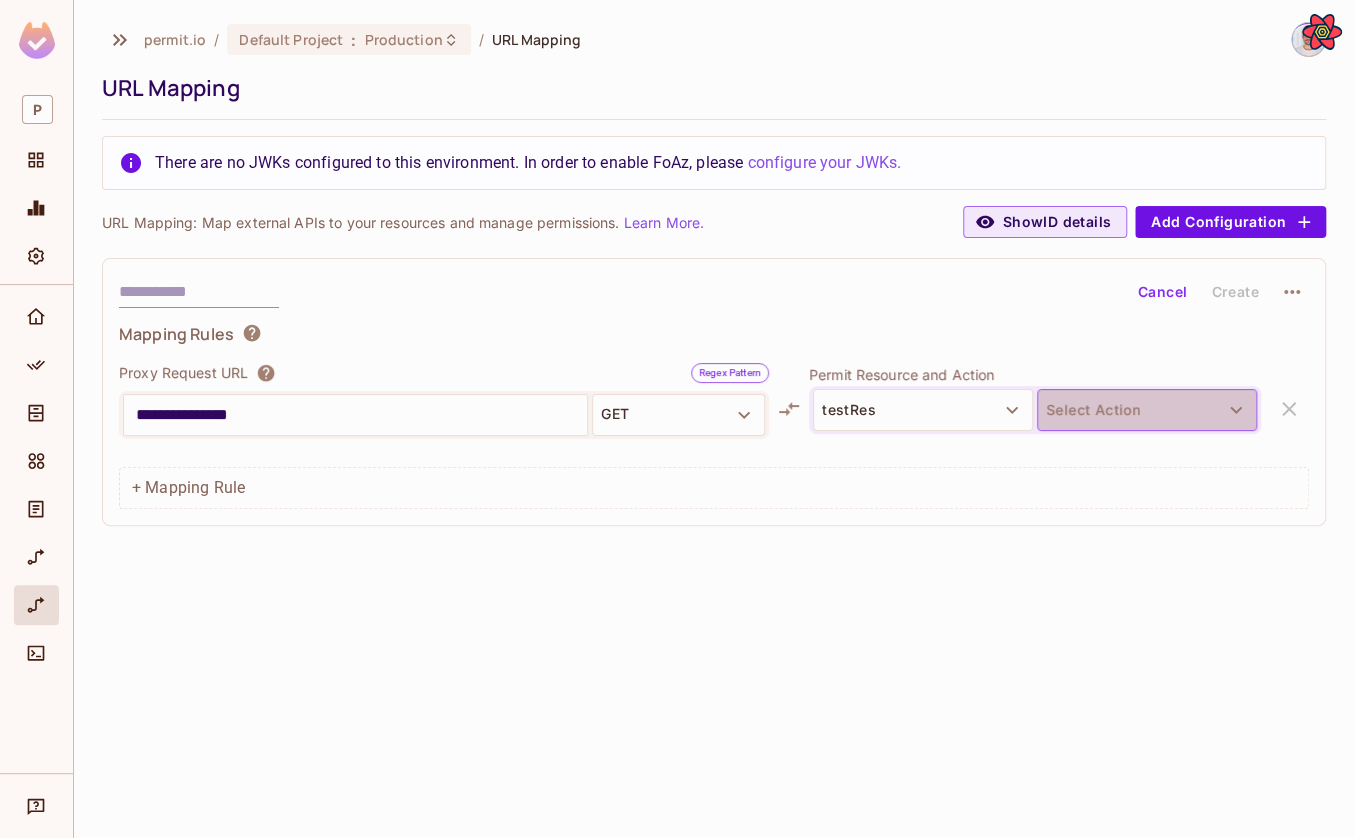 click on "Select Action" at bounding box center (1147, 410) 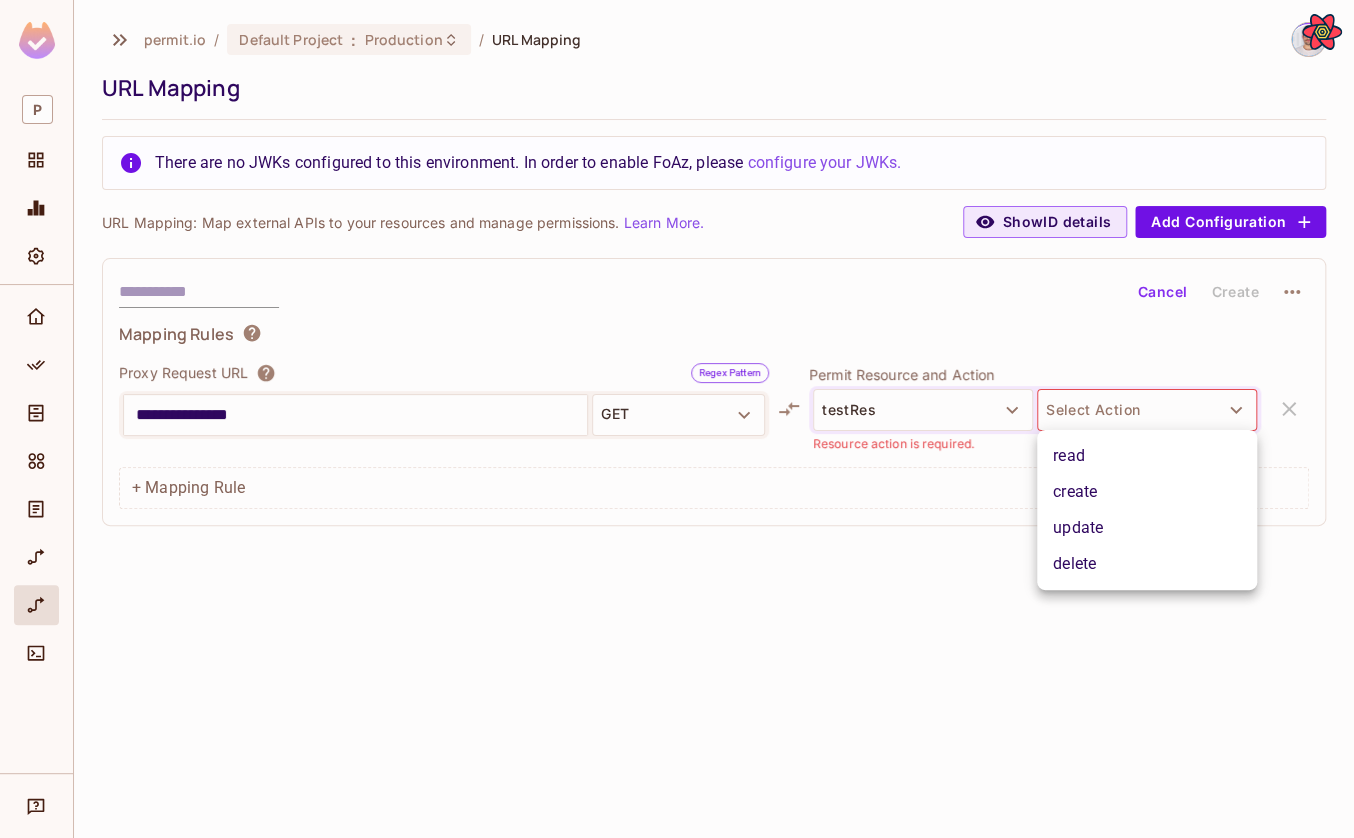 click on "update" at bounding box center (1147, 528) 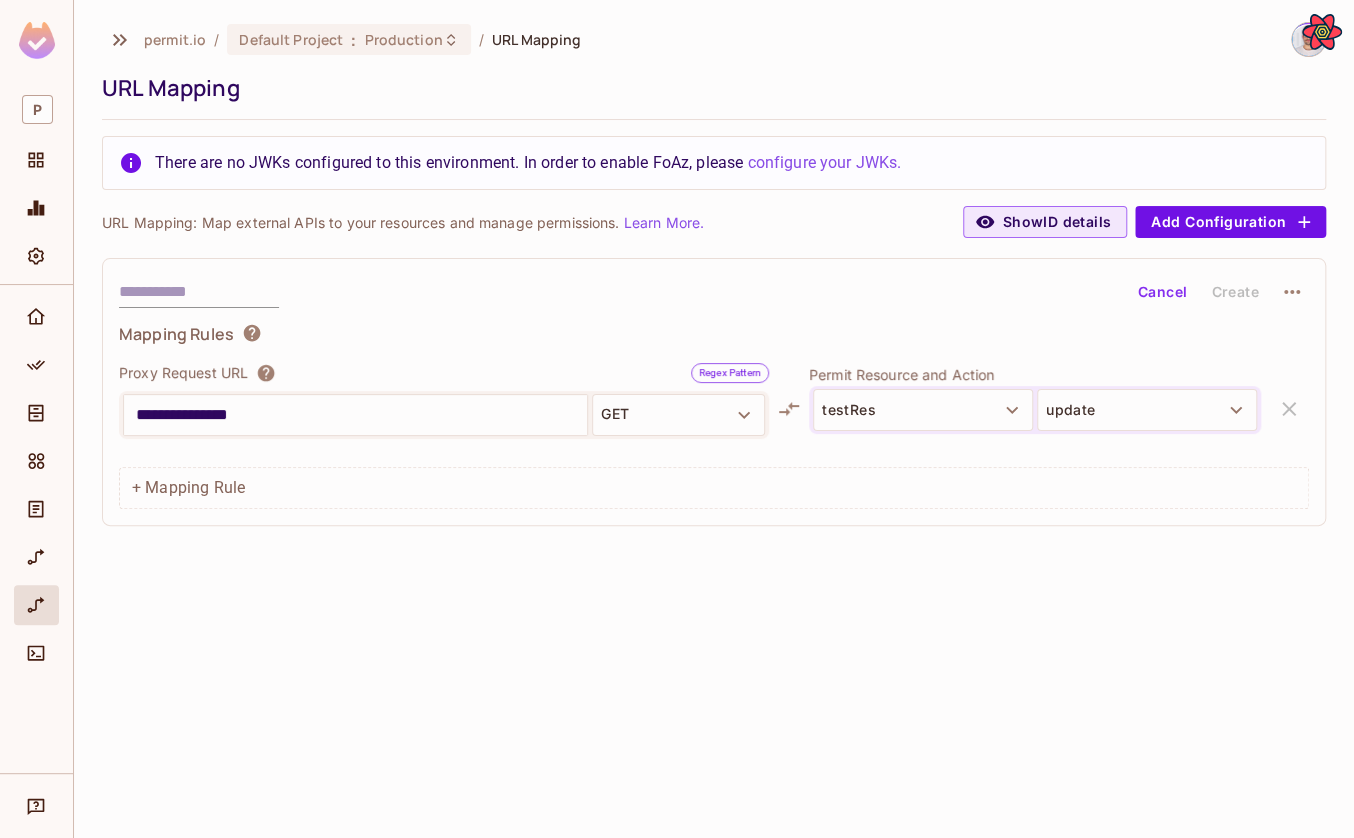 click on "Mapping Rules" at bounding box center (714, 337) 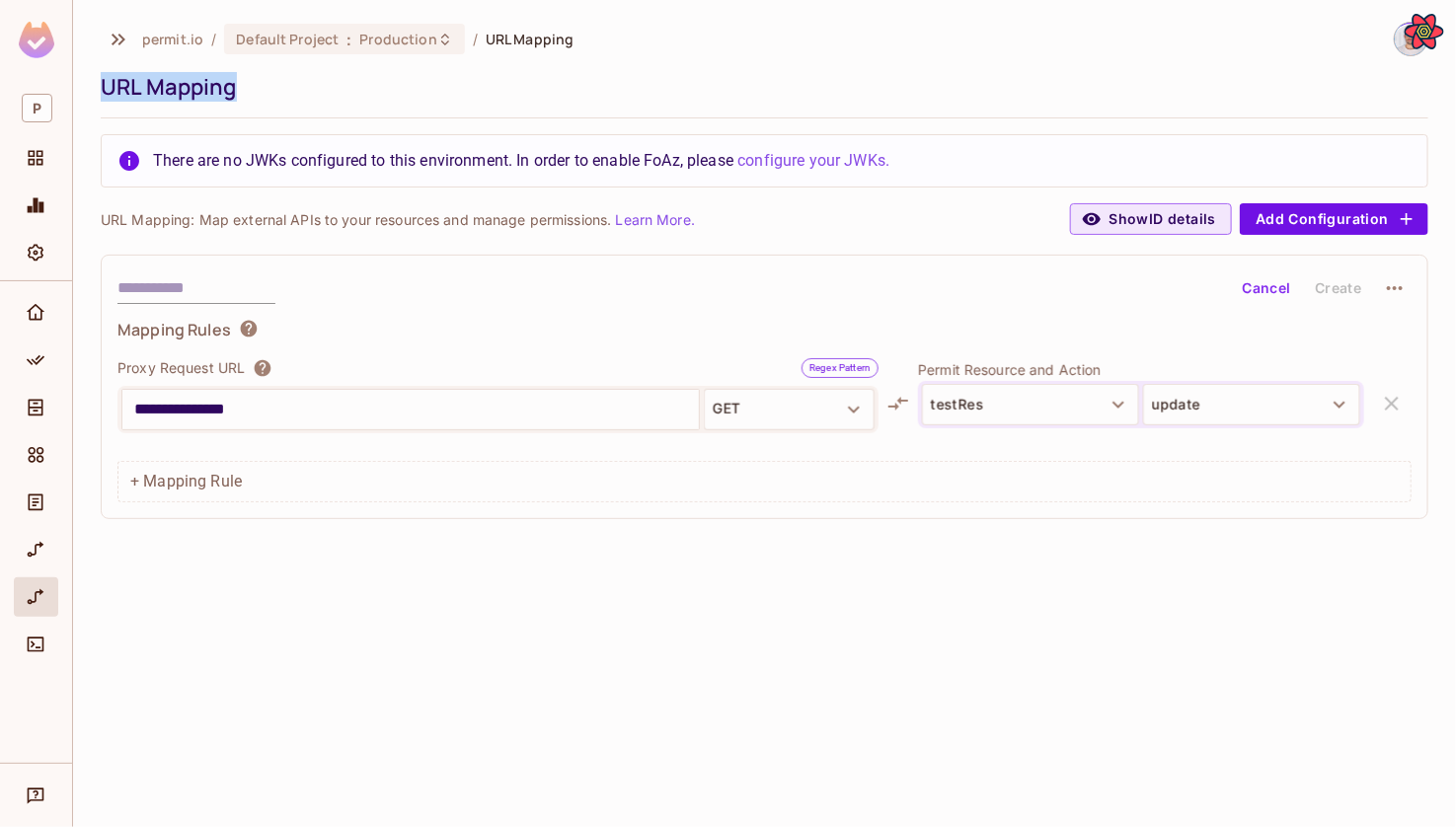 drag, startPoint x: 1456, startPoint y: 66, endPoint x: 1209, endPoint y: 78, distance: 247.29133 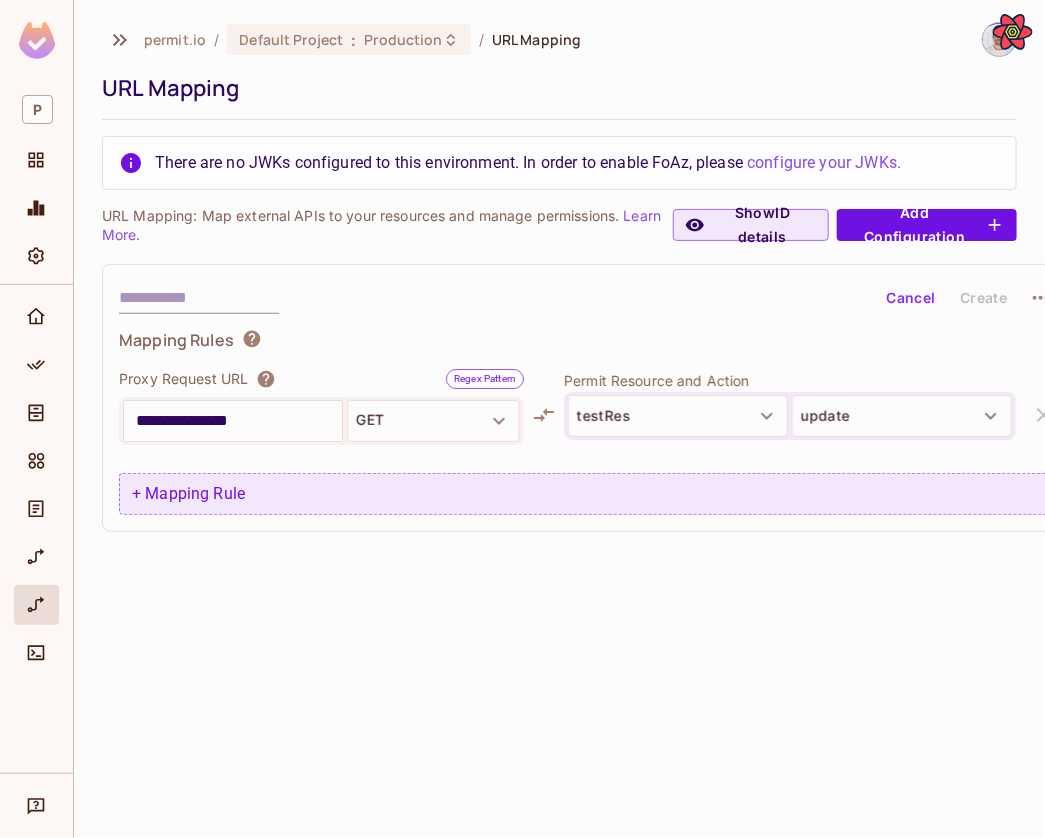 click on "+ Mapping Rule" at bounding box center (588, 494) 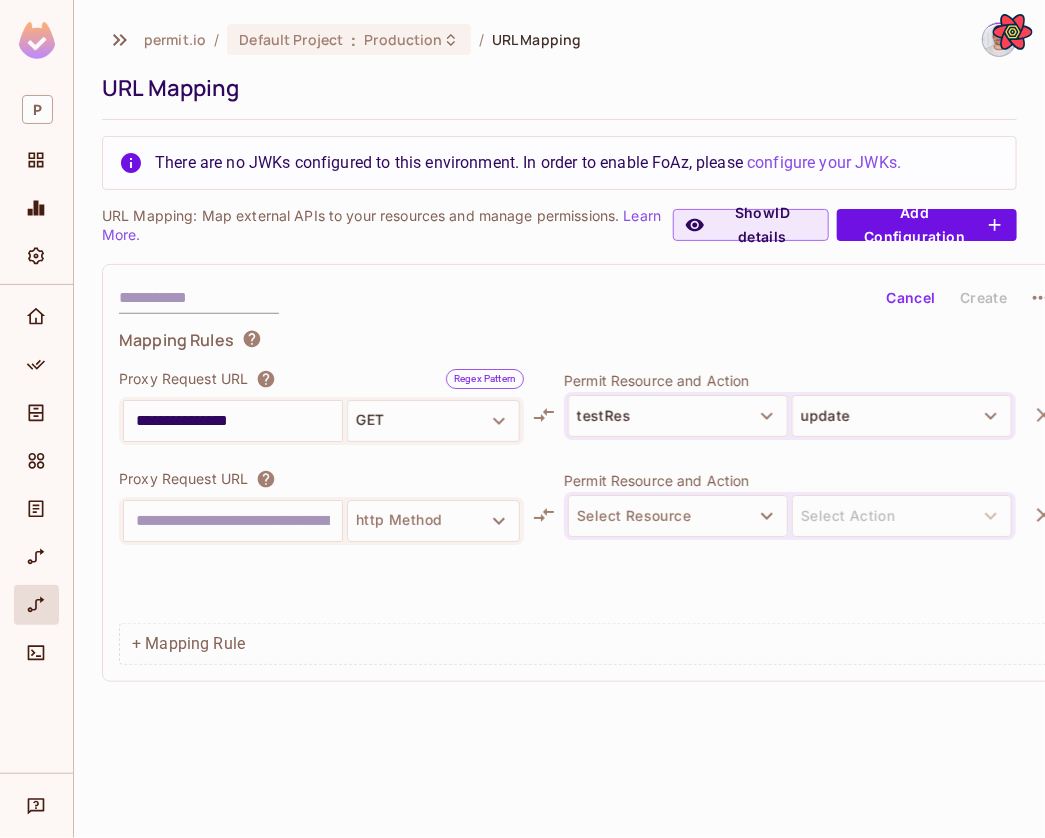 click on "Proxy Request URL" at bounding box center [321, 479] 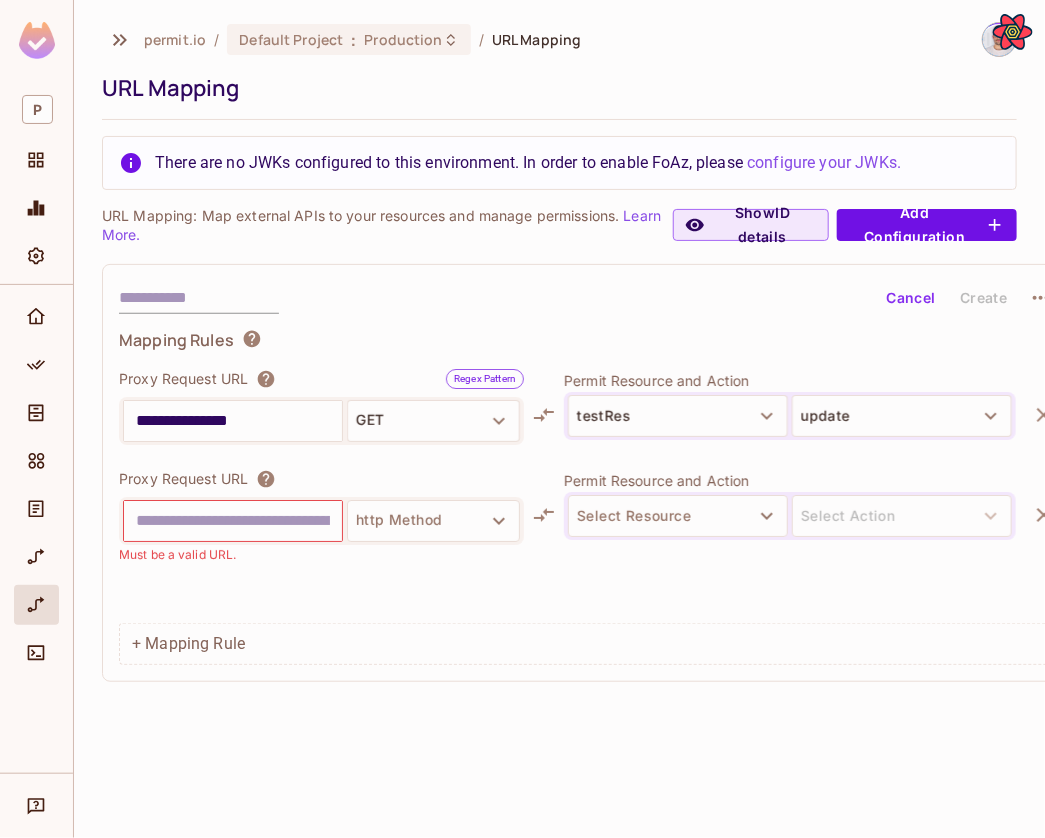 click at bounding box center (233, 521) 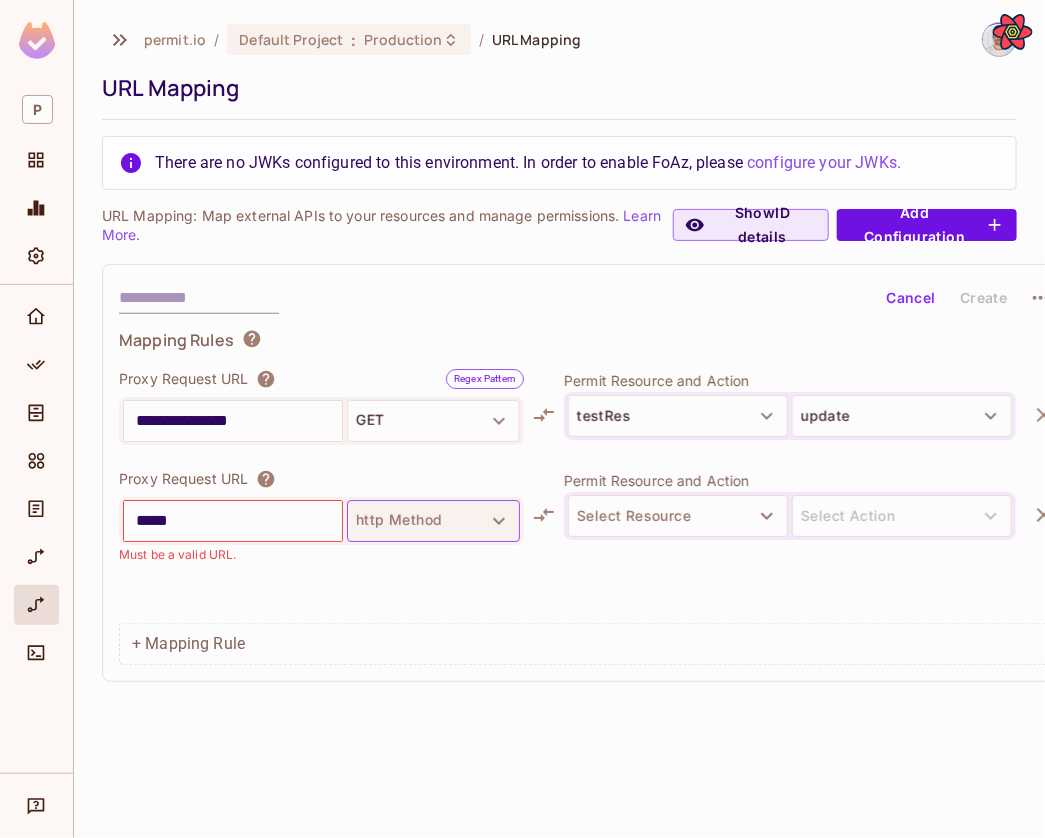 type on "*****" 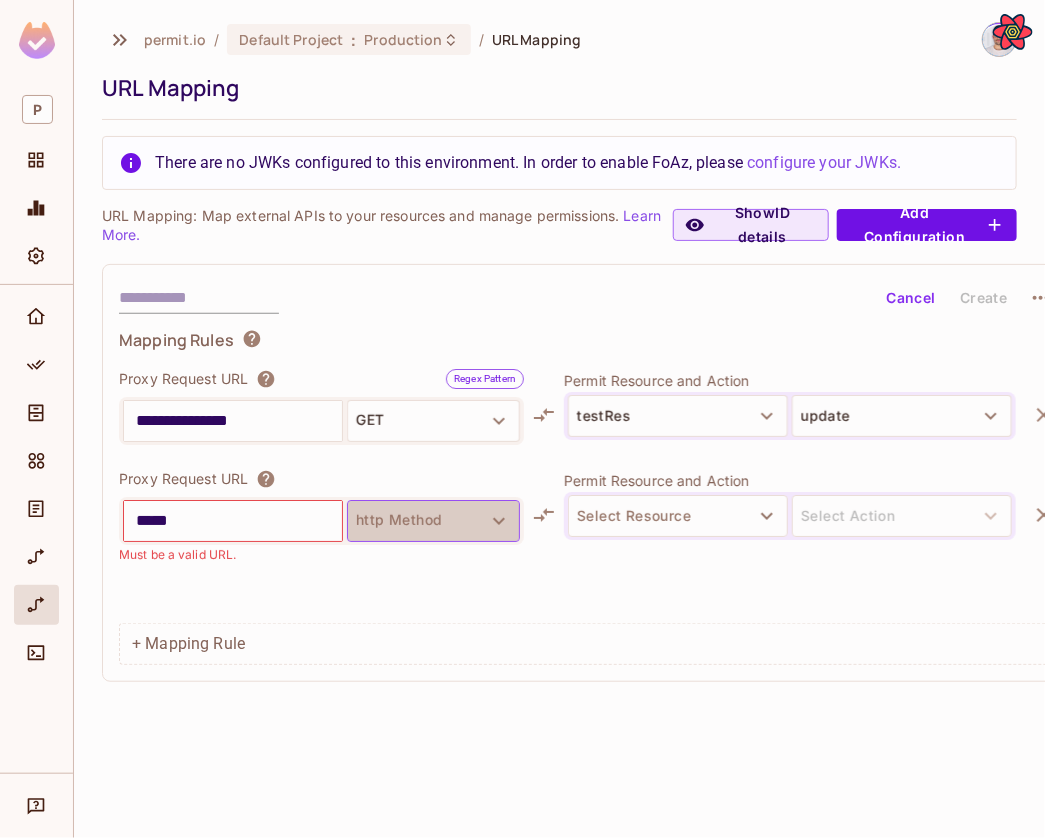 click on "http Method" at bounding box center (433, 521) 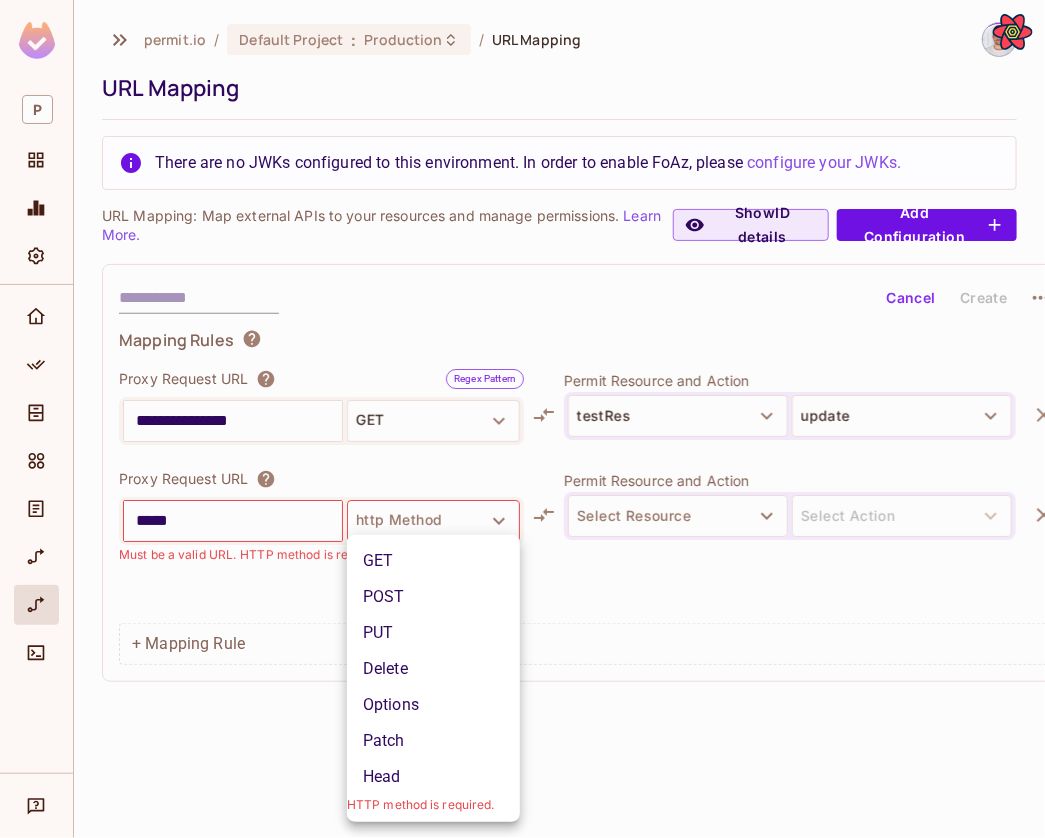 click at bounding box center (522, 419) 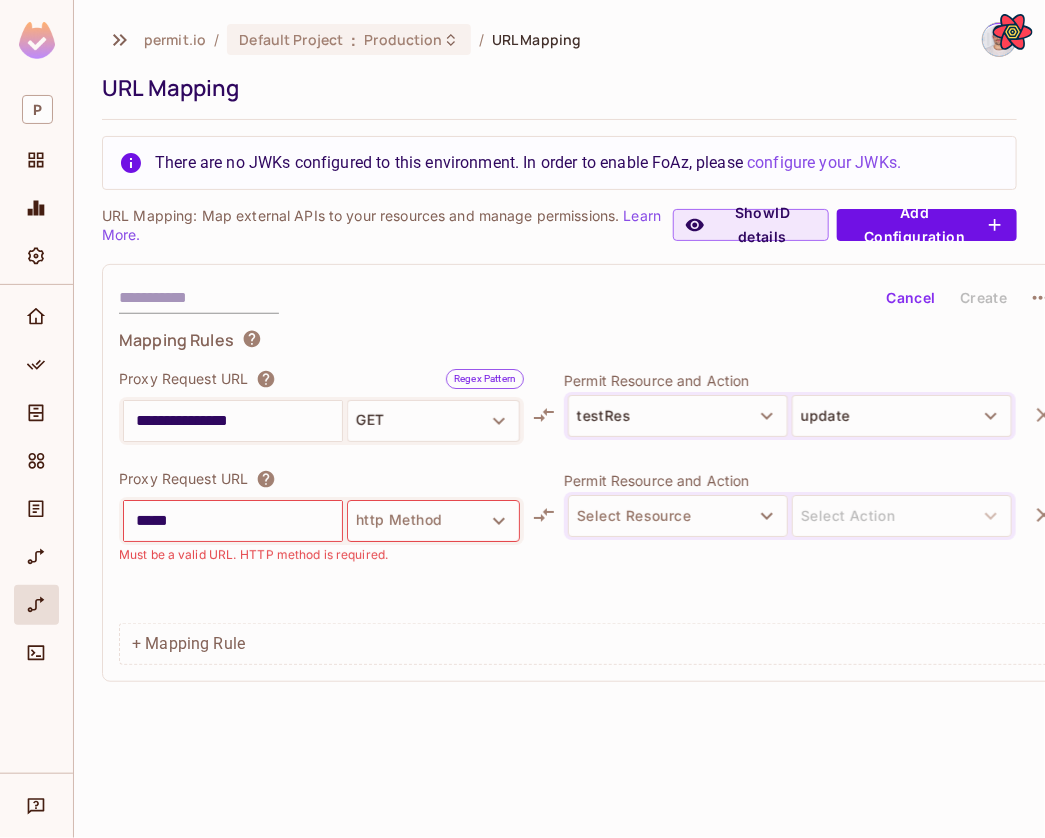 click on "*****" at bounding box center [233, 521] 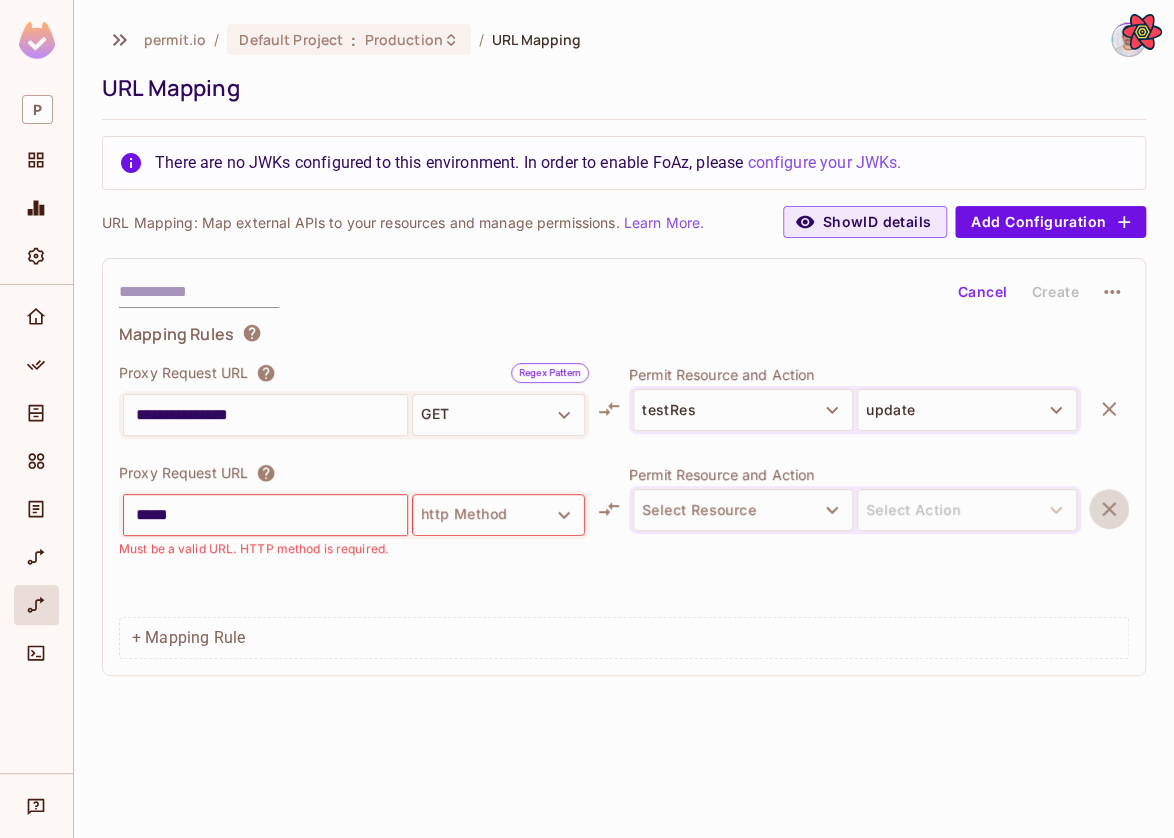 click 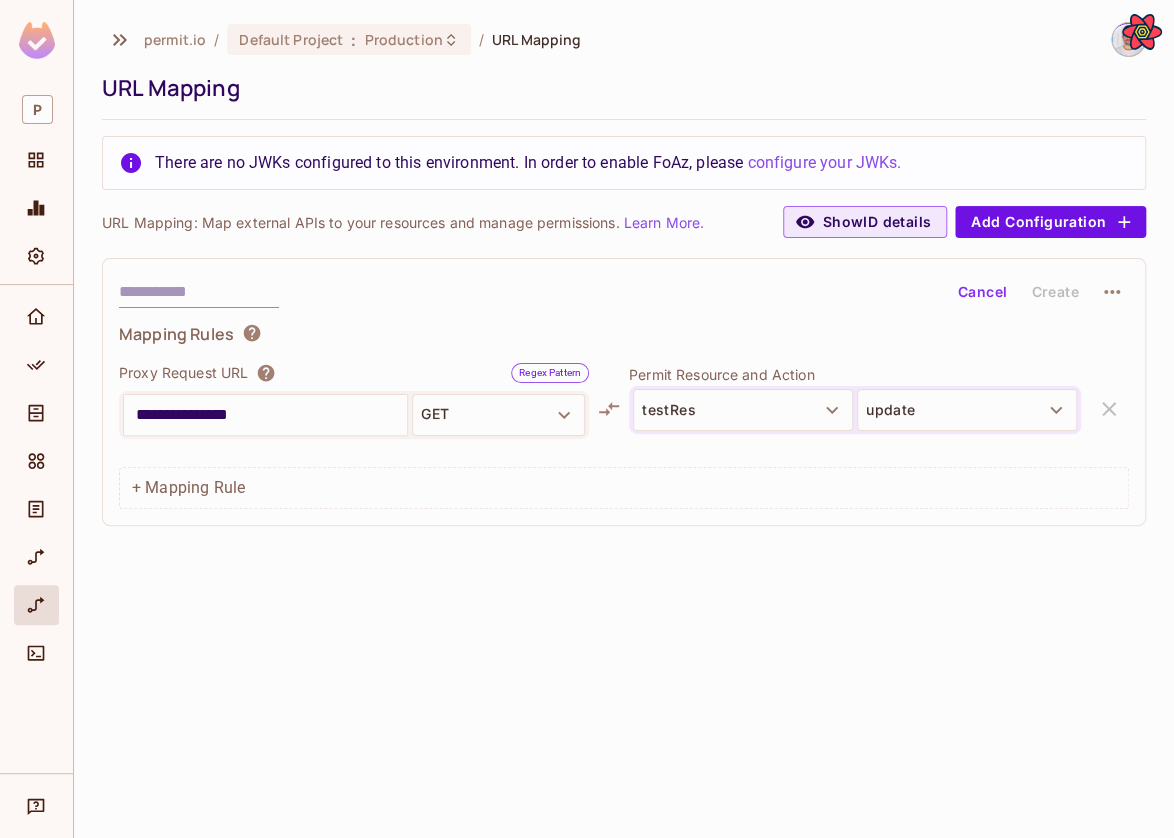 click at bounding box center (199, 292) 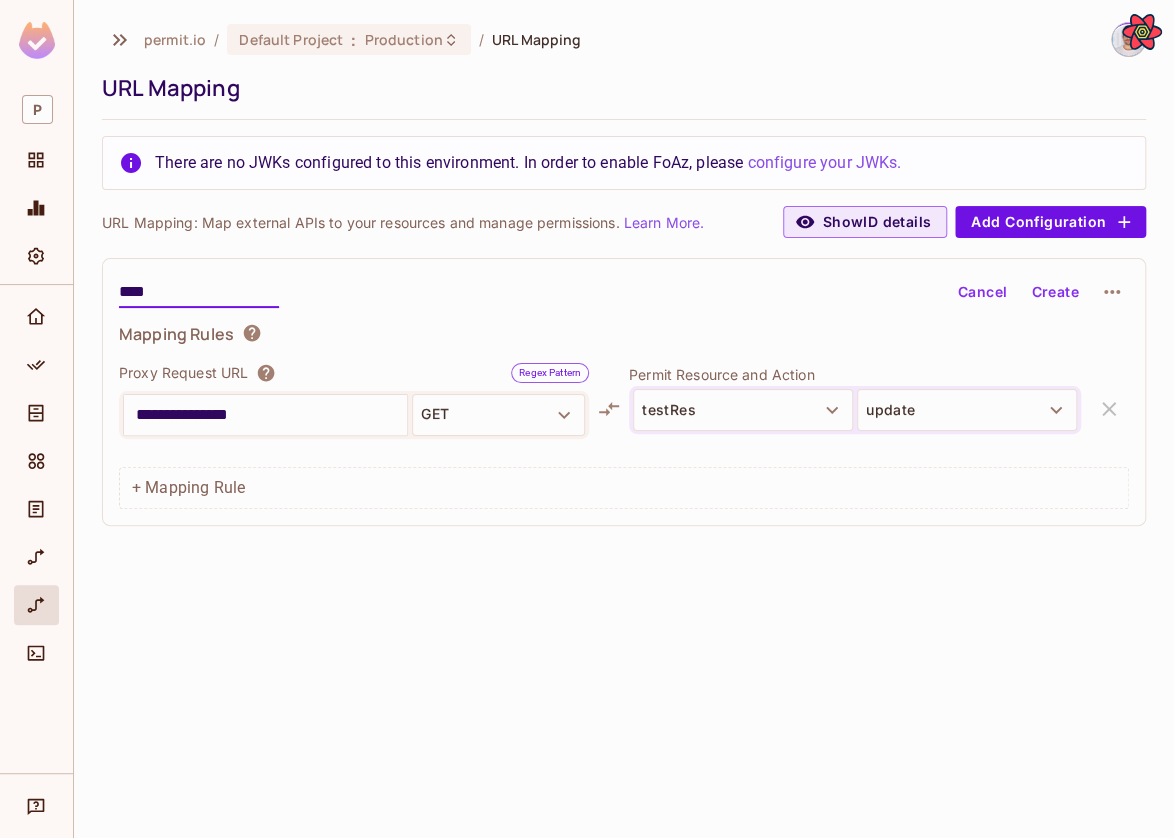 type on "****" 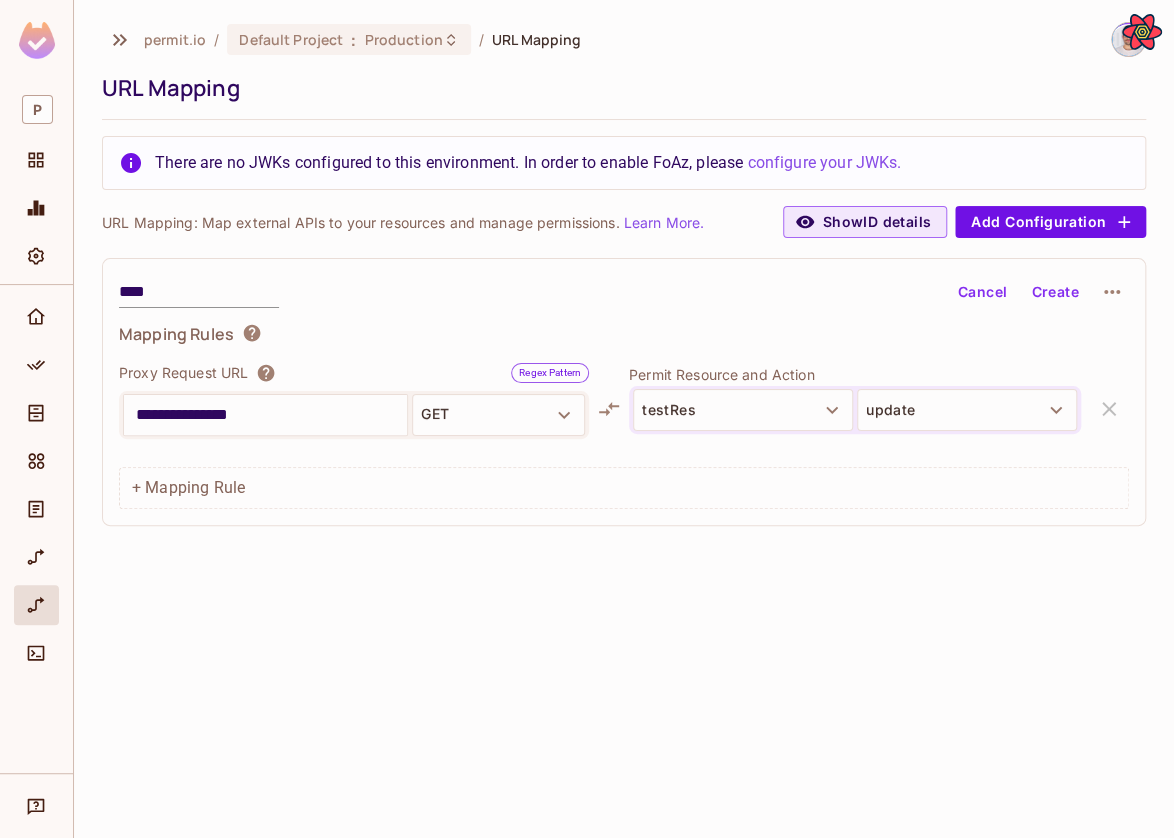 click on "Create" at bounding box center (1055, 292) 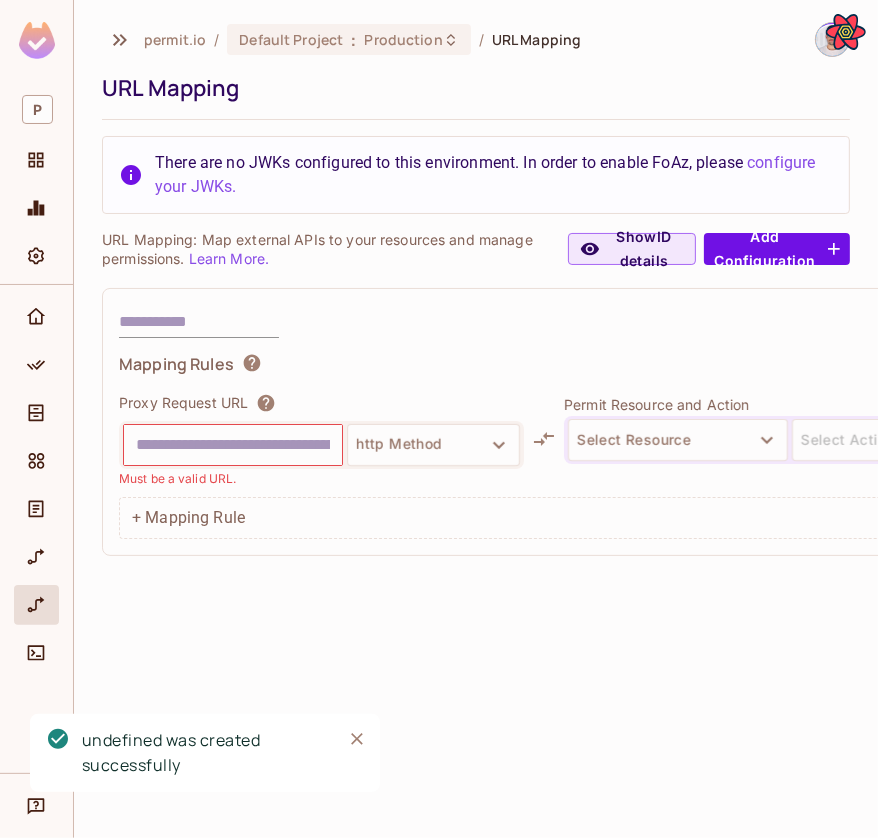 click at bounding box center [233, 445] 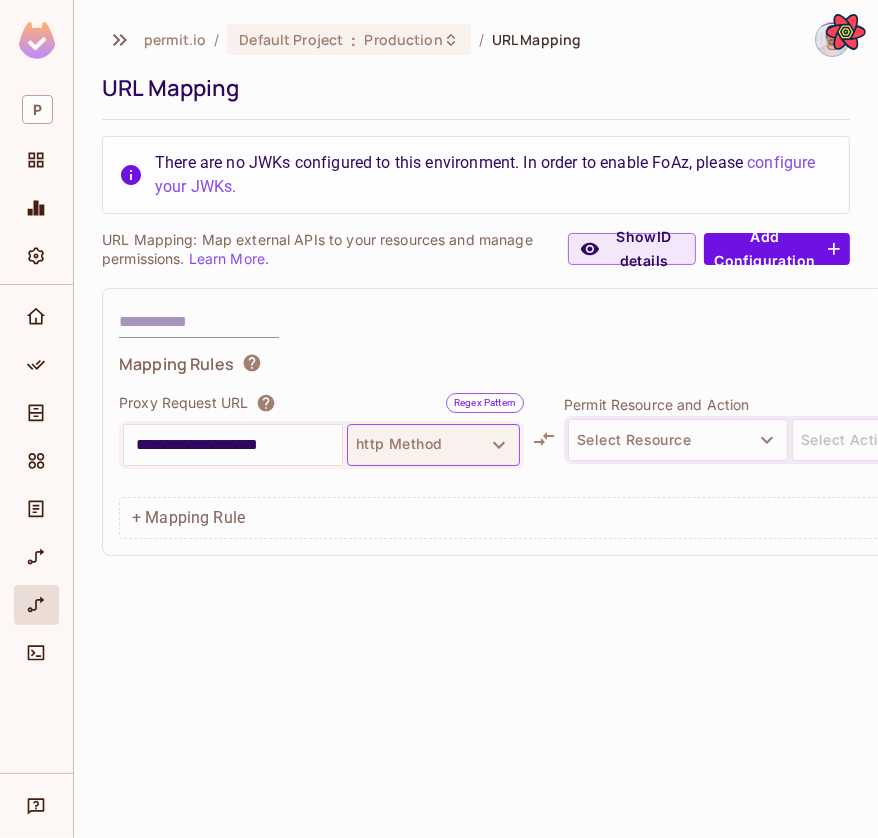 type on "**********" 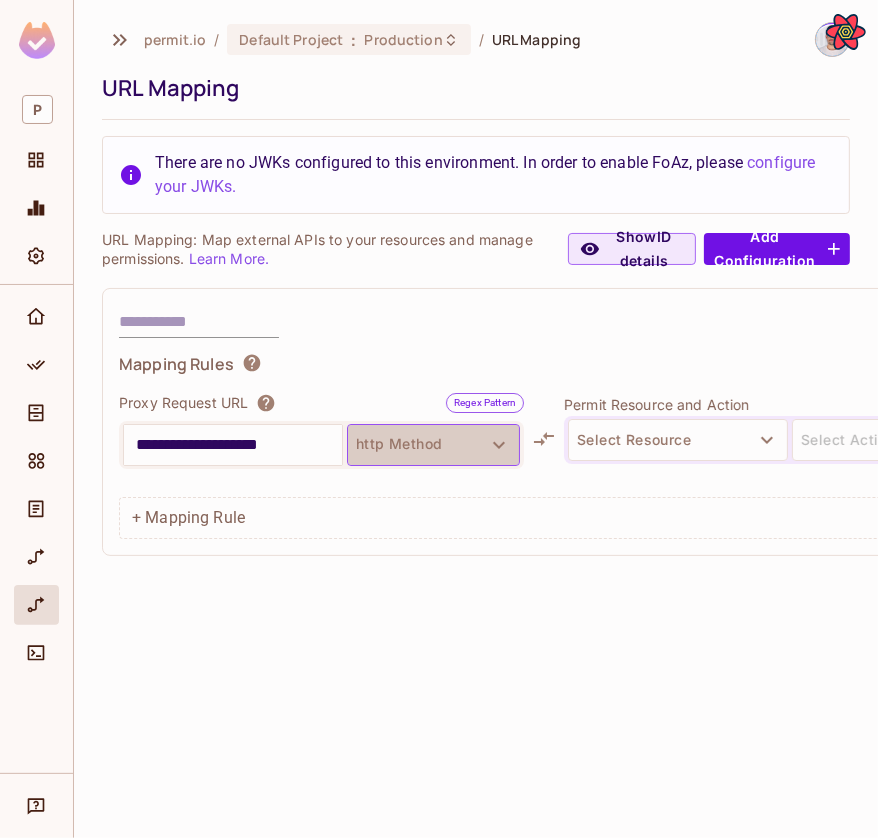 click on "http Method" at bounding box center [433, 445] 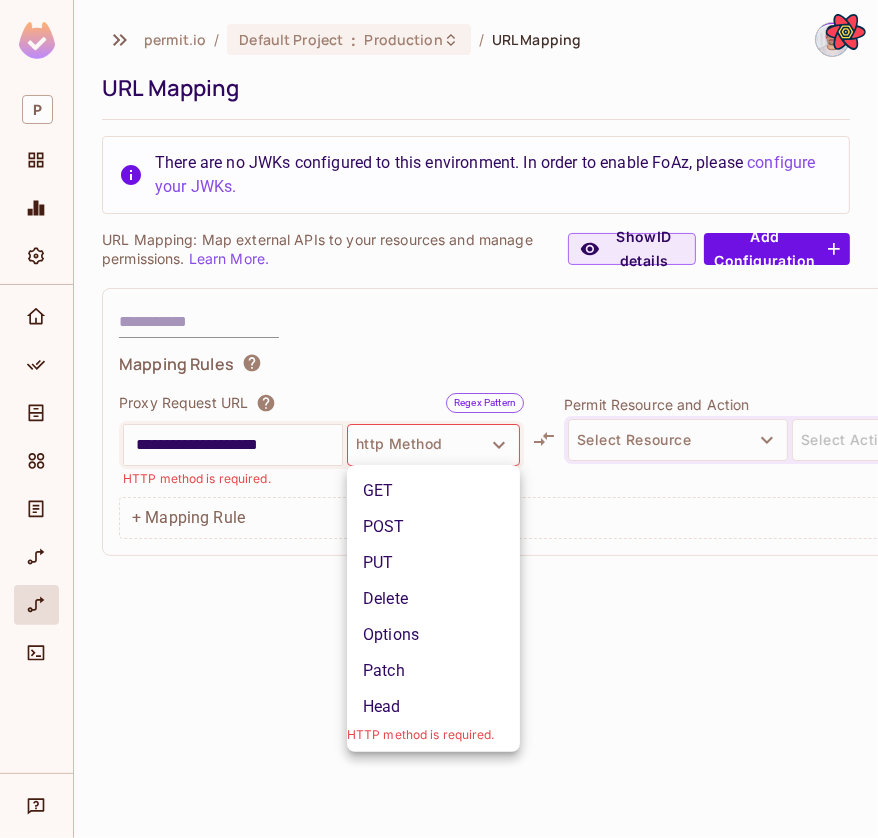 click on "POST" at bounding box center [433, 527] 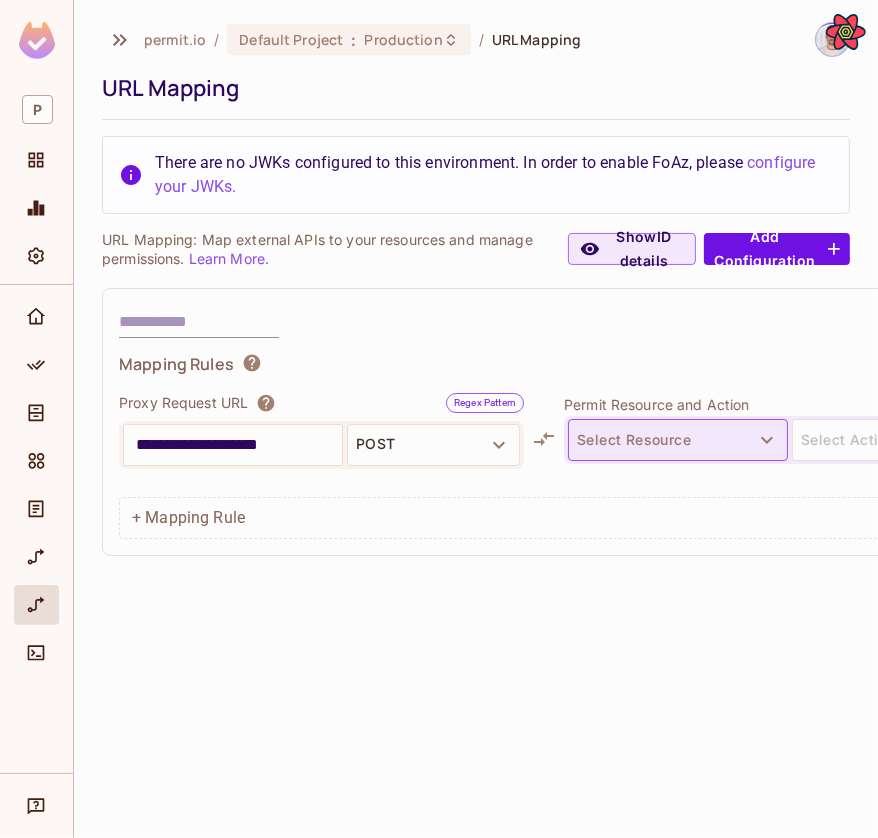 click on "Select Resource" at bounding box center [678, 440] 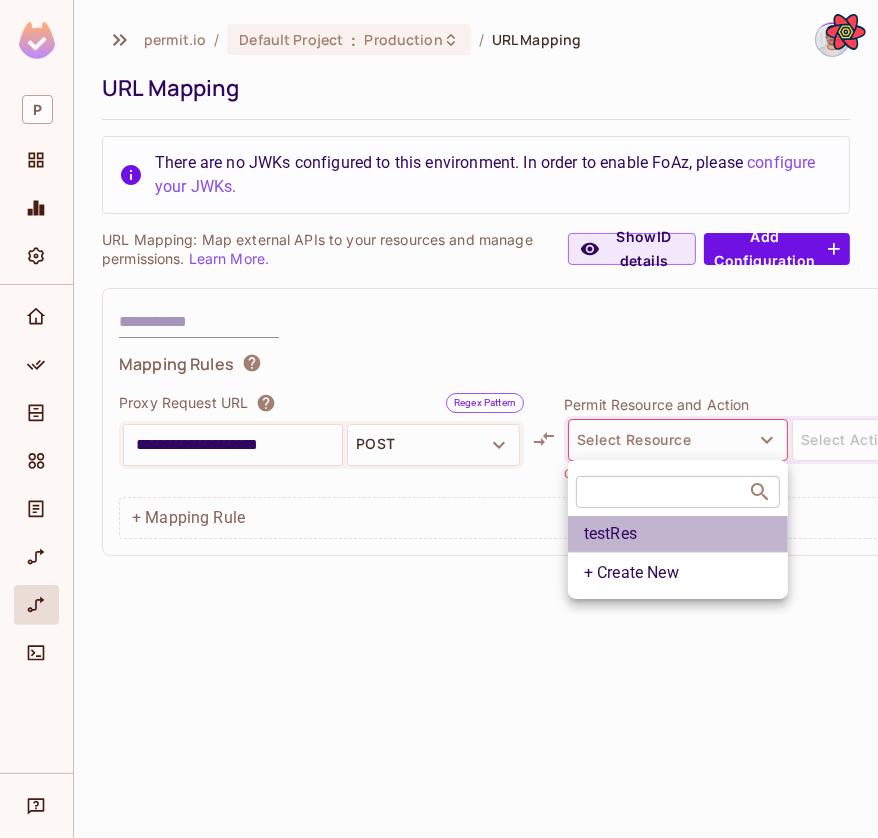 click on "testRes" at bounding box center (678, 534) 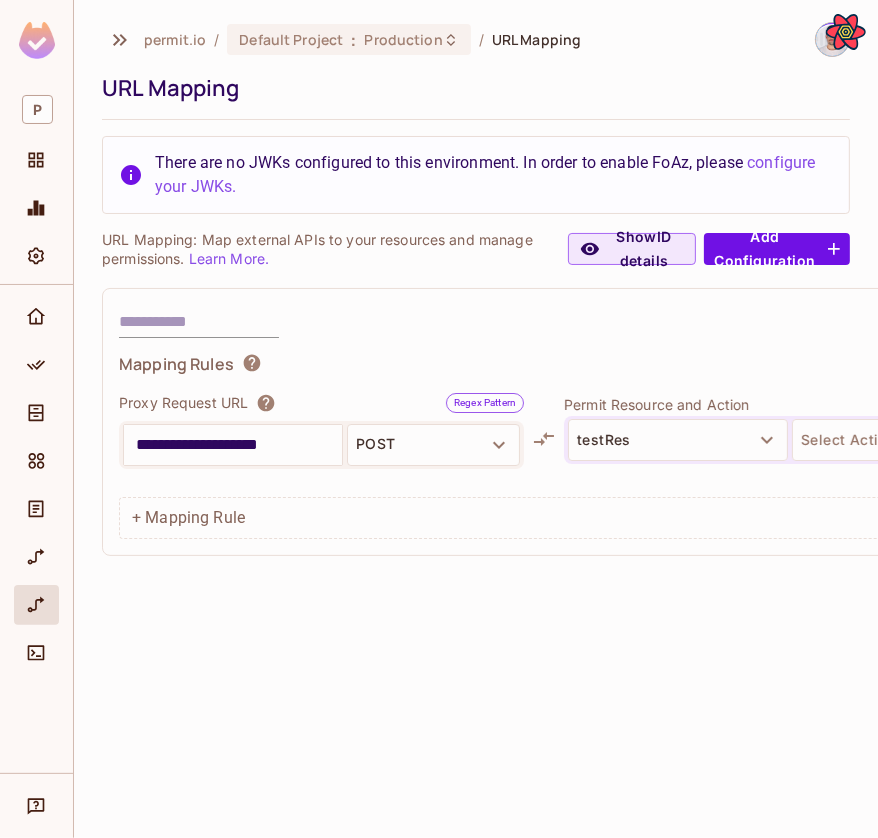 scroll, scrollTop: 0, scrollLeft: 5, axis: horizontal 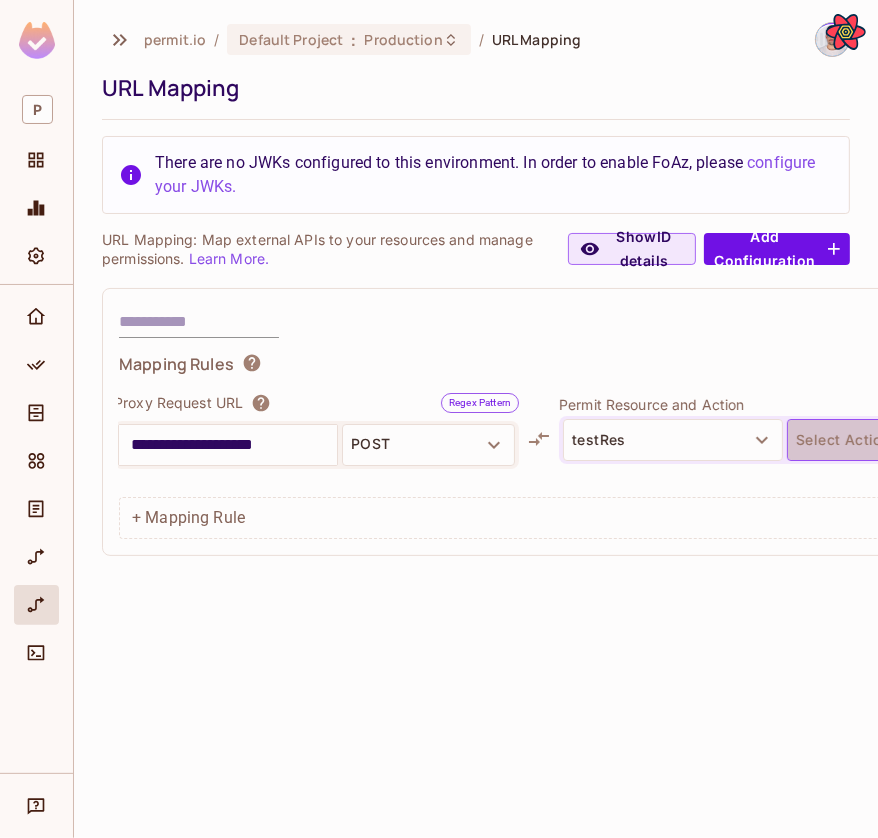 click on "Select Action" at bounding box center [897, 440] 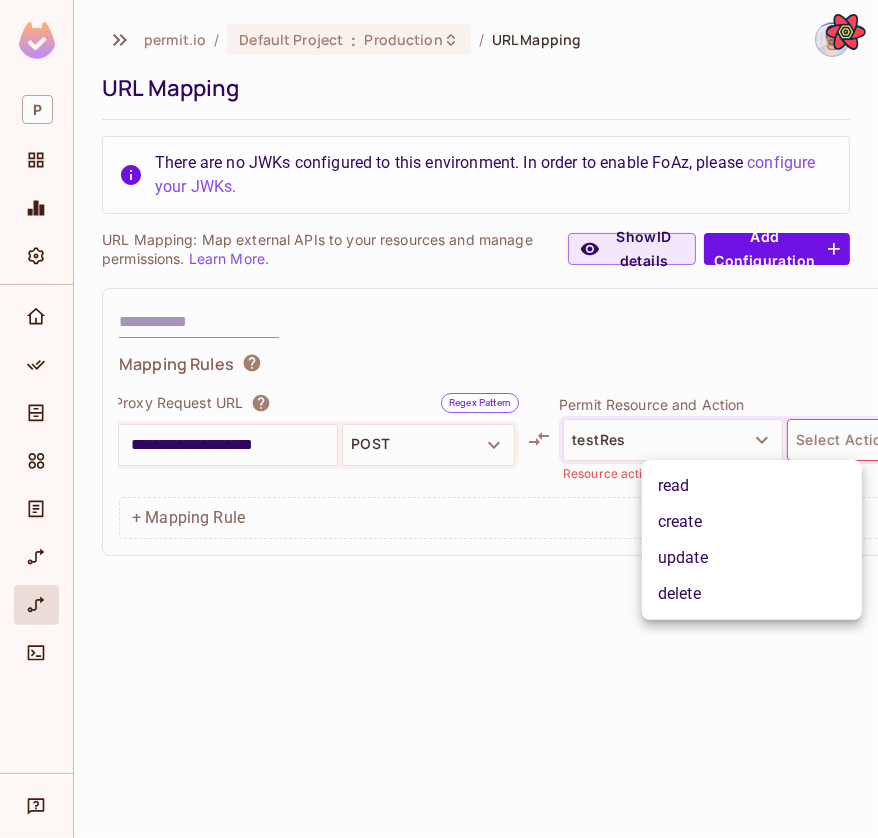 click on "create" at bounding box center [752, 522] 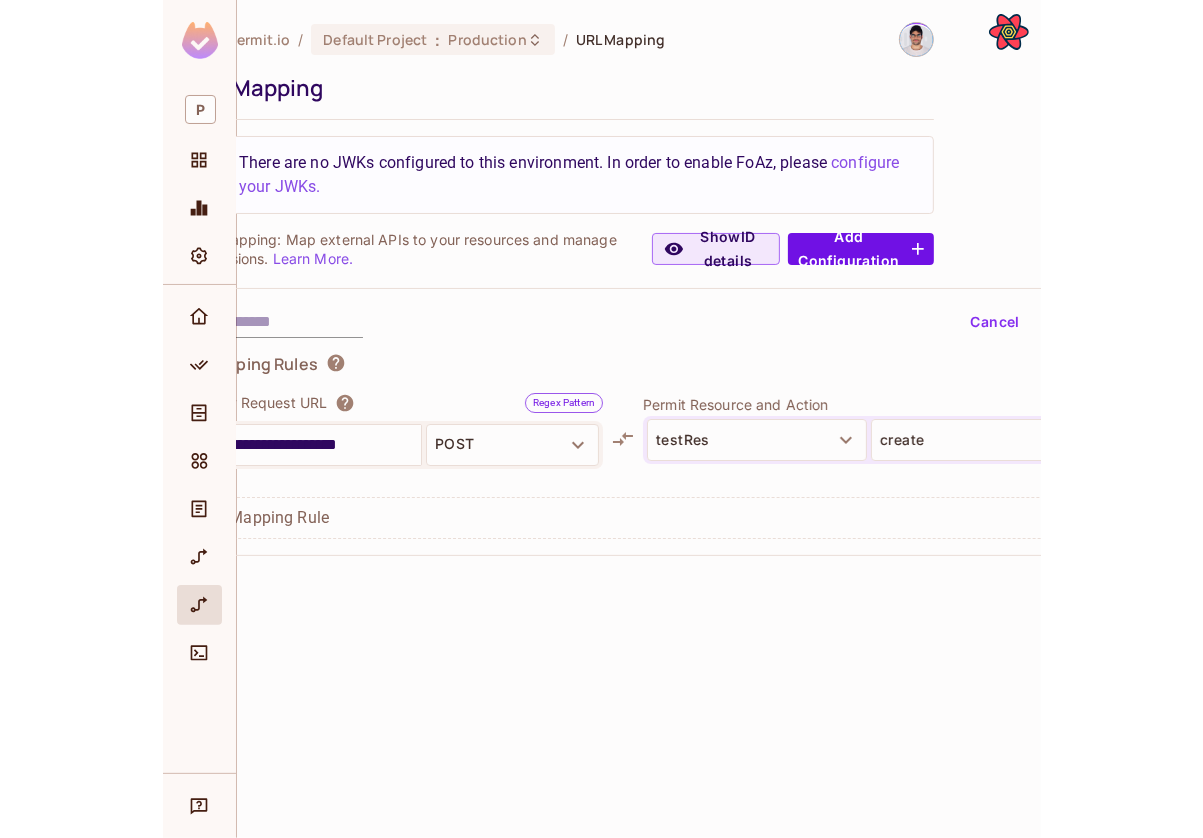 scroll, scrollTop: 0, scrollLeft: 0, axis: both 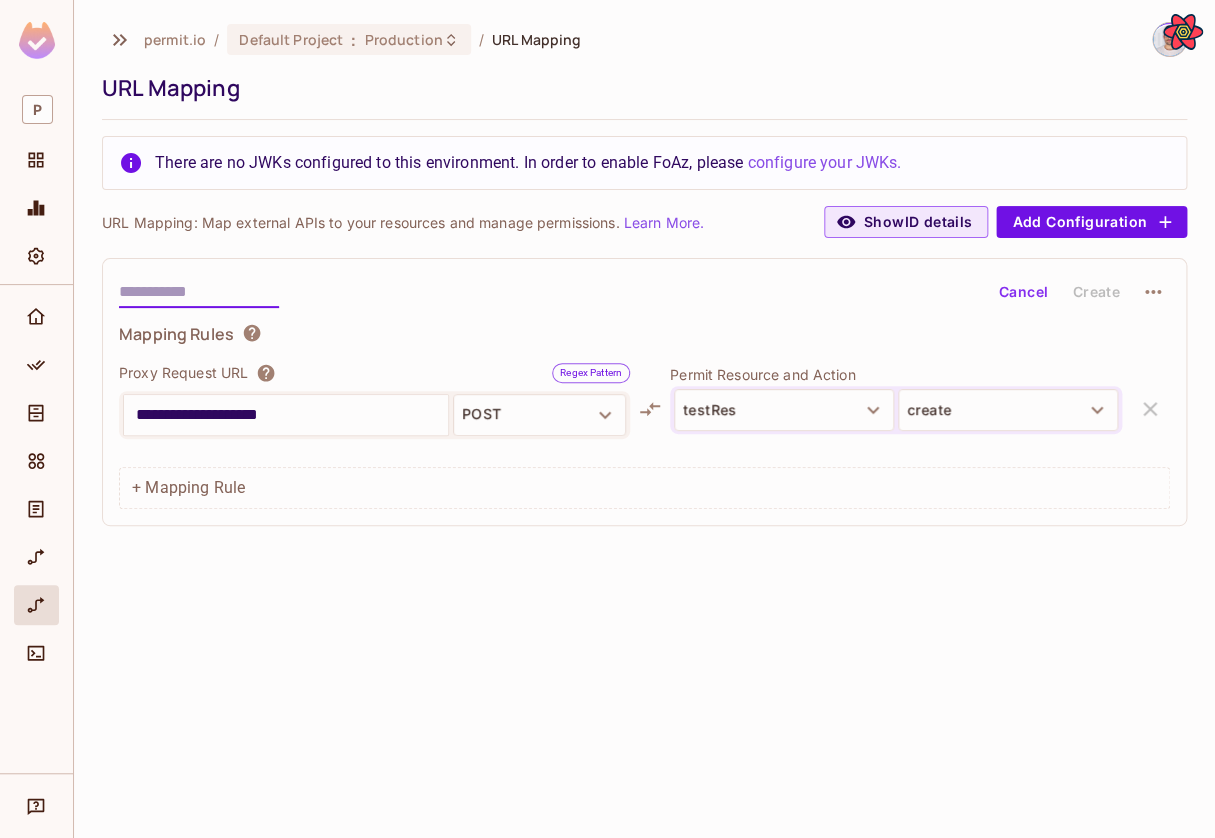 type on "*" 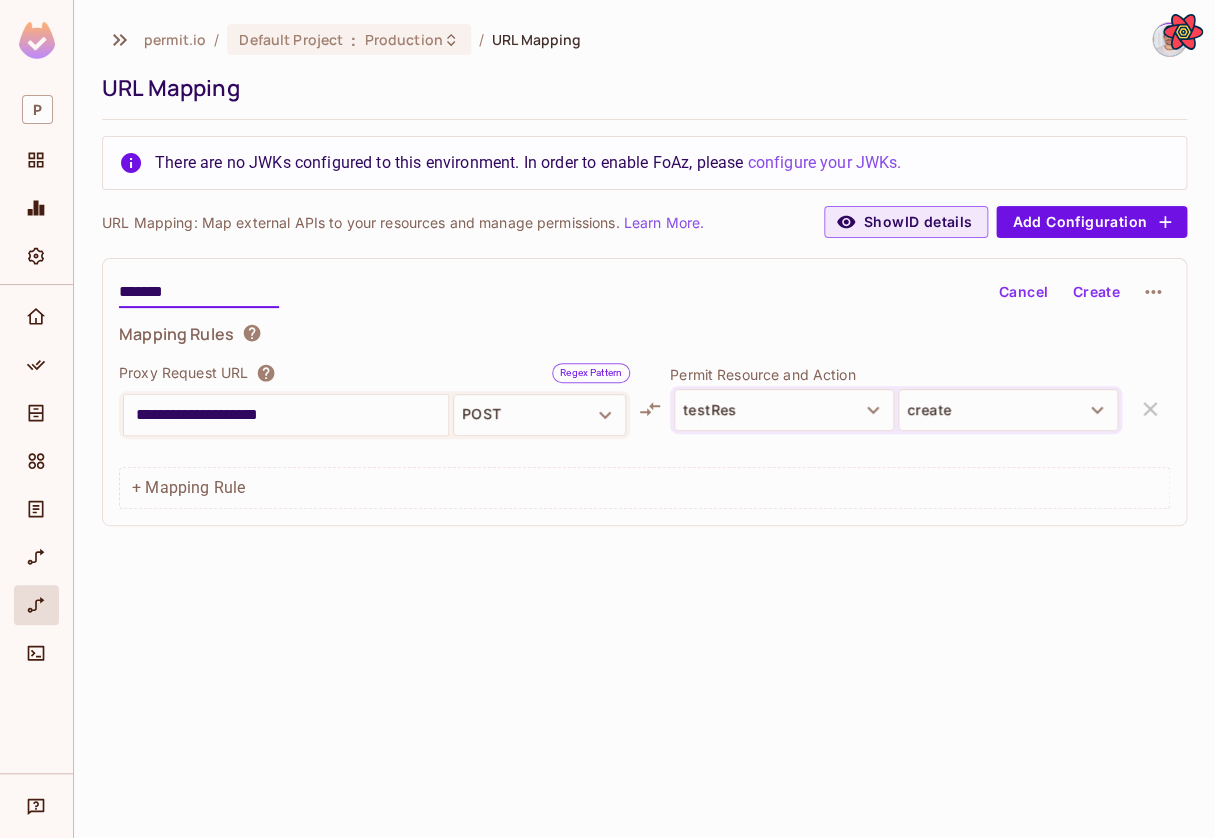 type on "*******" 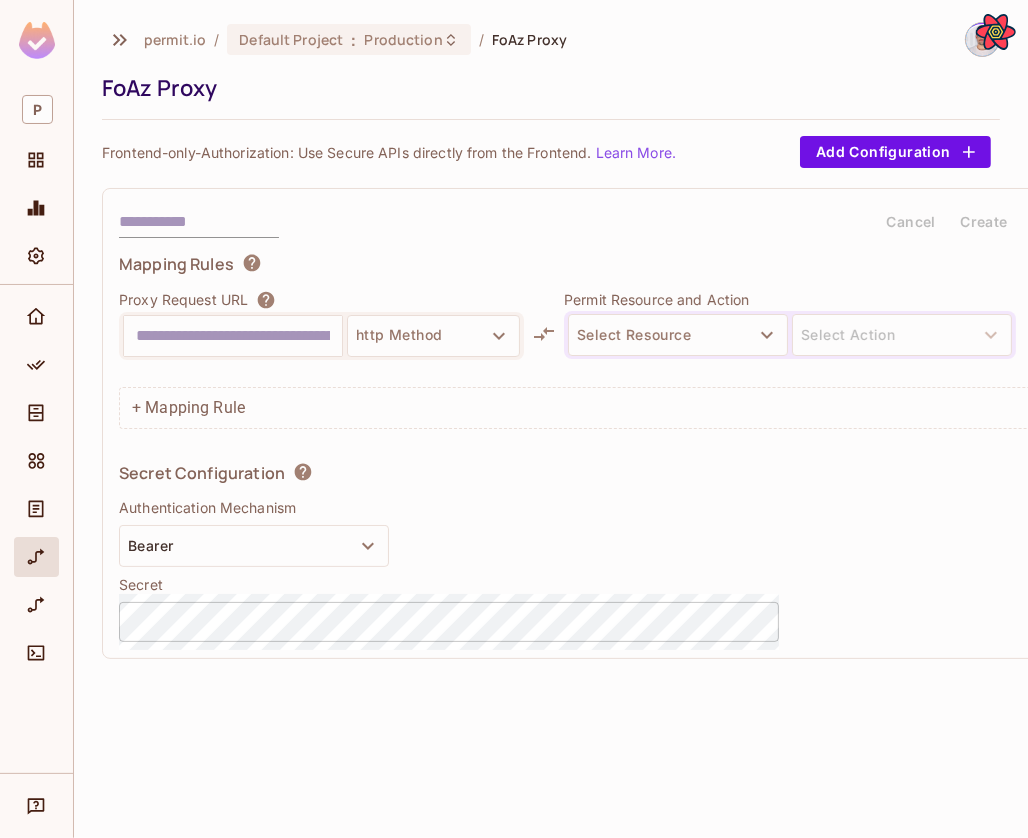 click at bounding box center (233, 336) 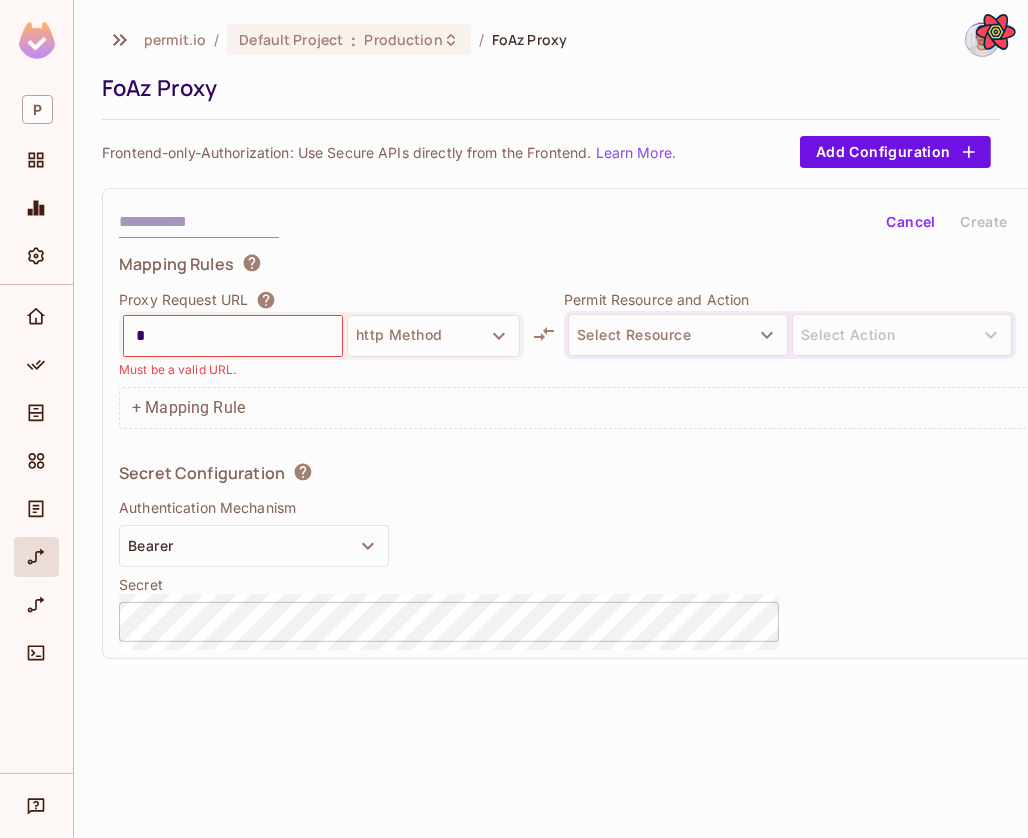 click on "*" at bounding box center (233, 336) 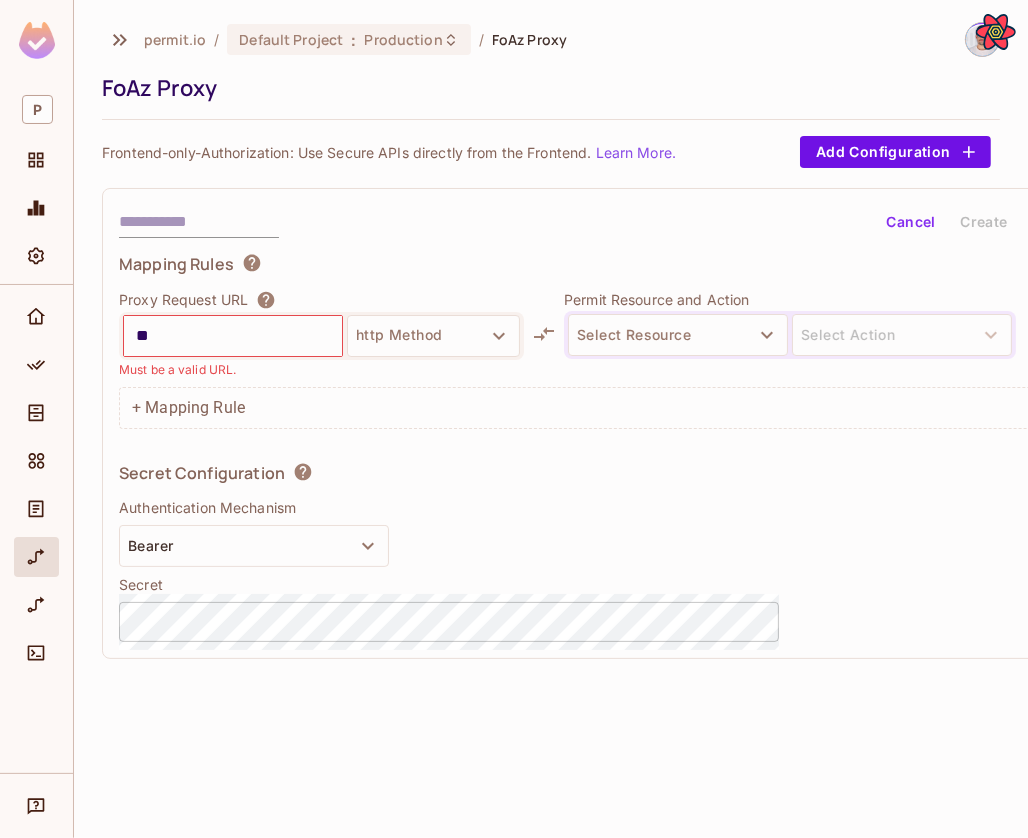 click on "**" at bounding box center (233, 336) 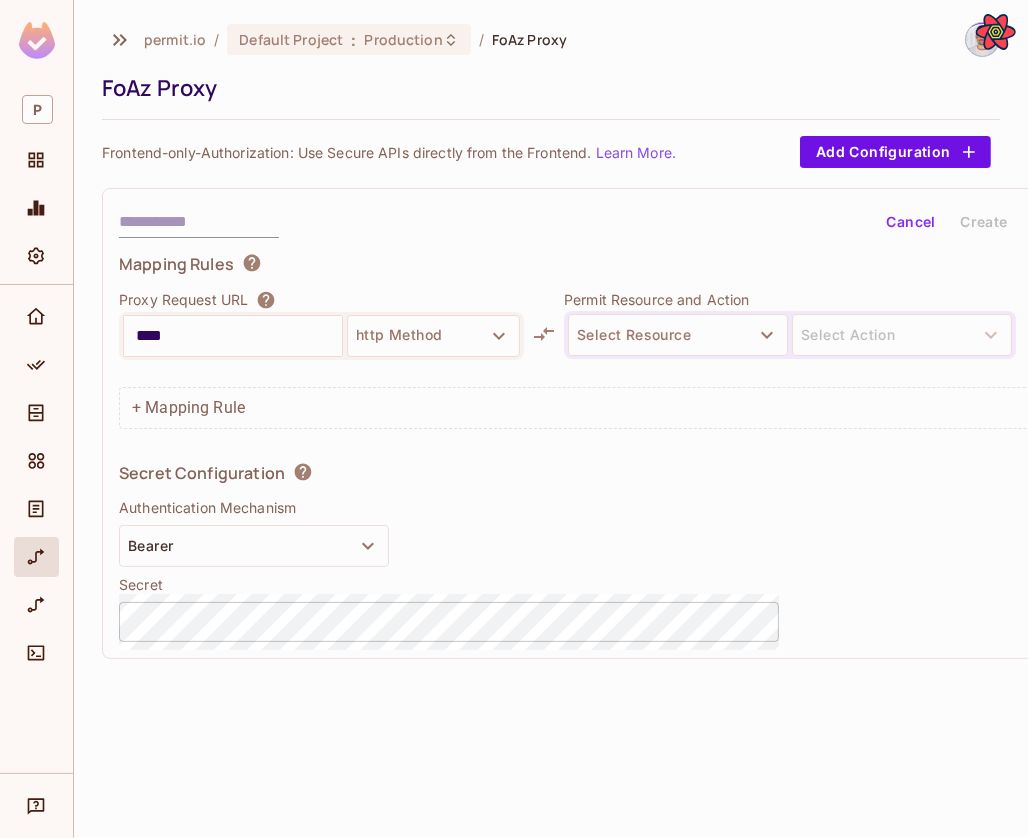 click on "****" at bounding box center (233, 336) 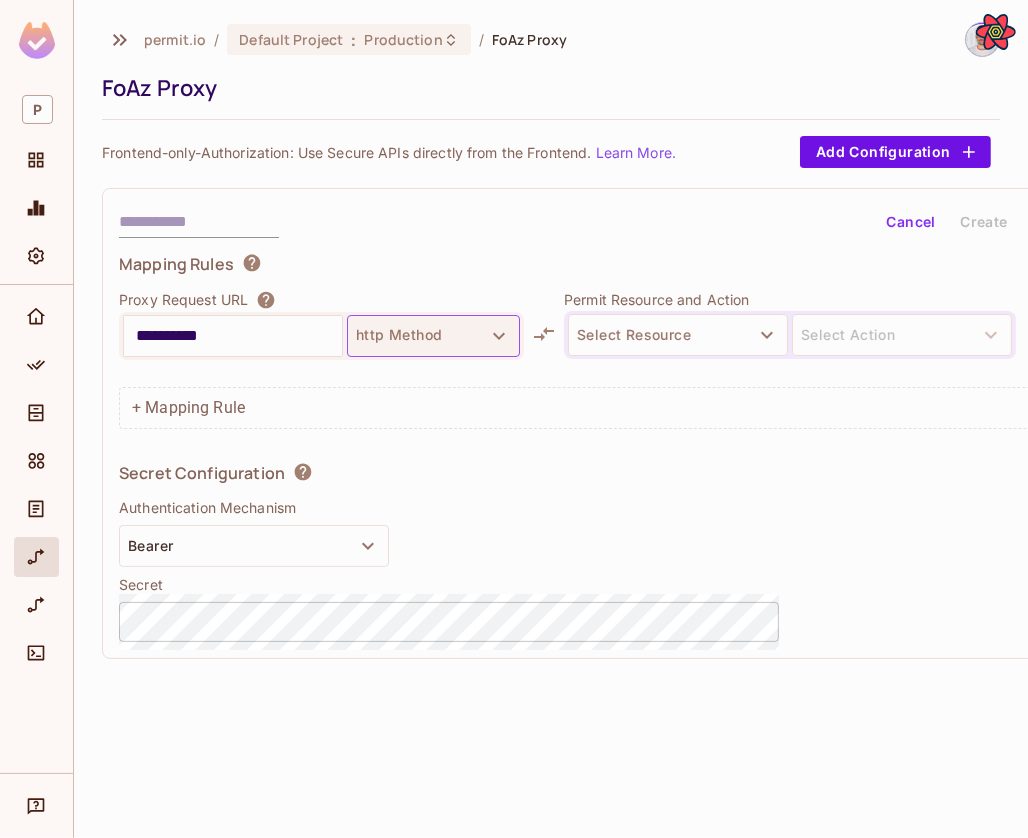 type on "**********" 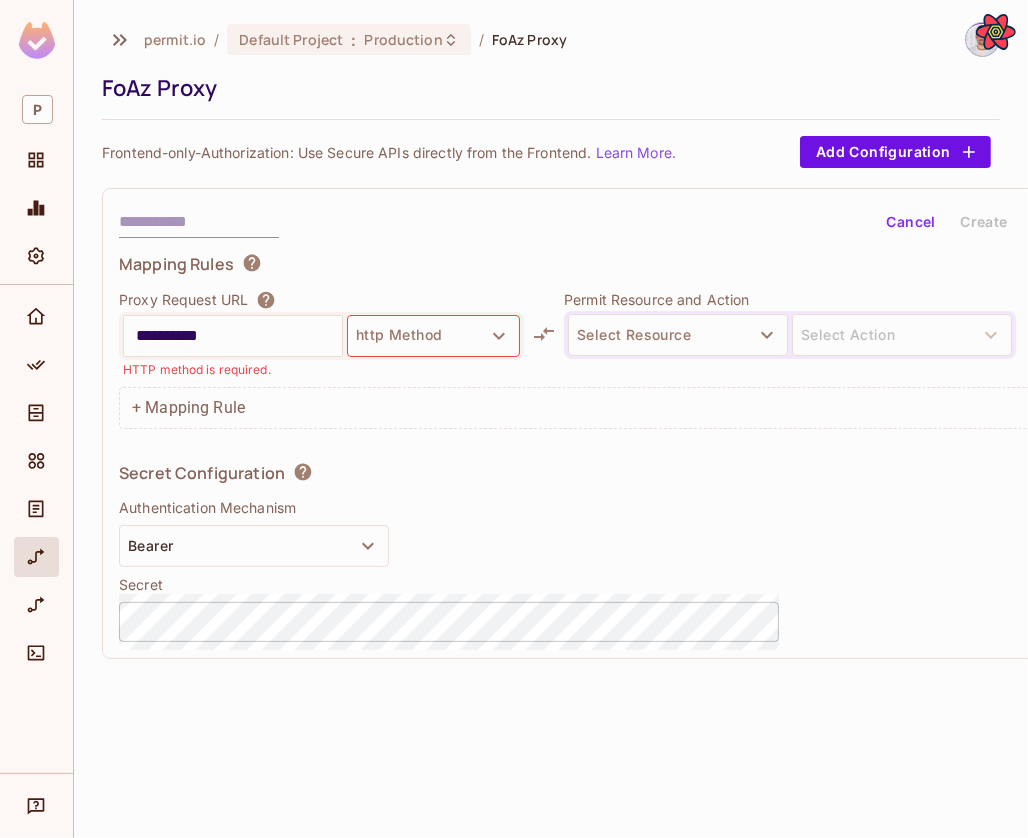 click on "**********" at bounding box center (233, 336) 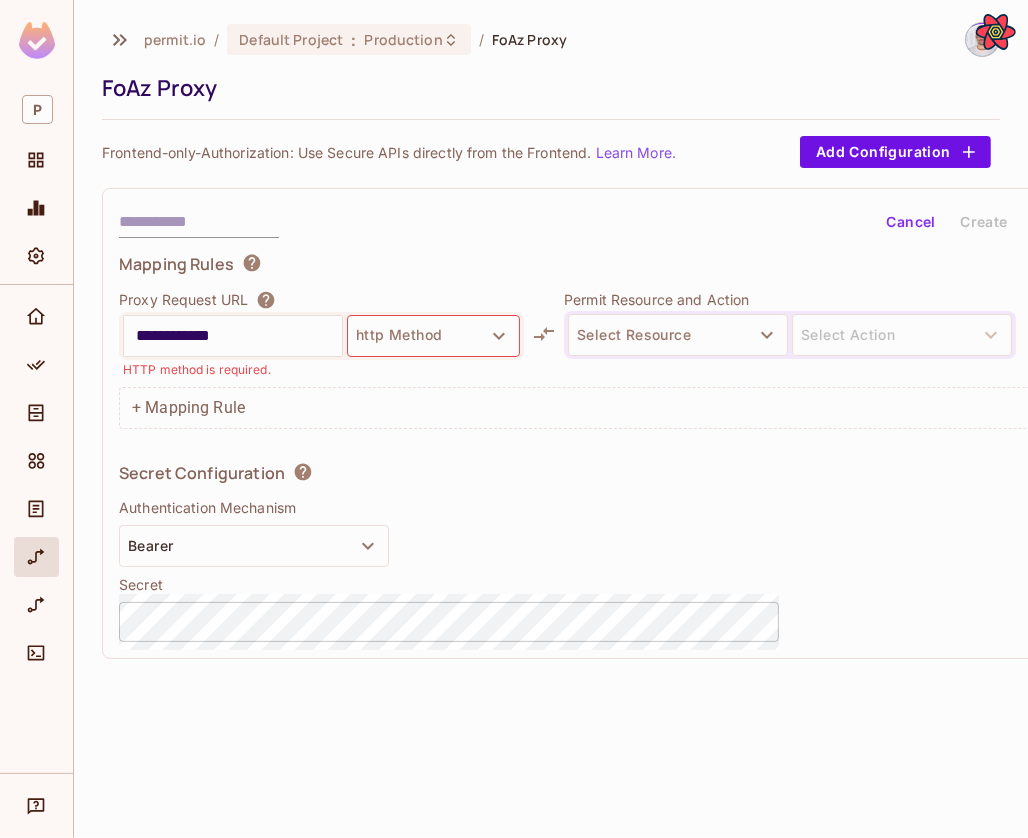 type on "**********" 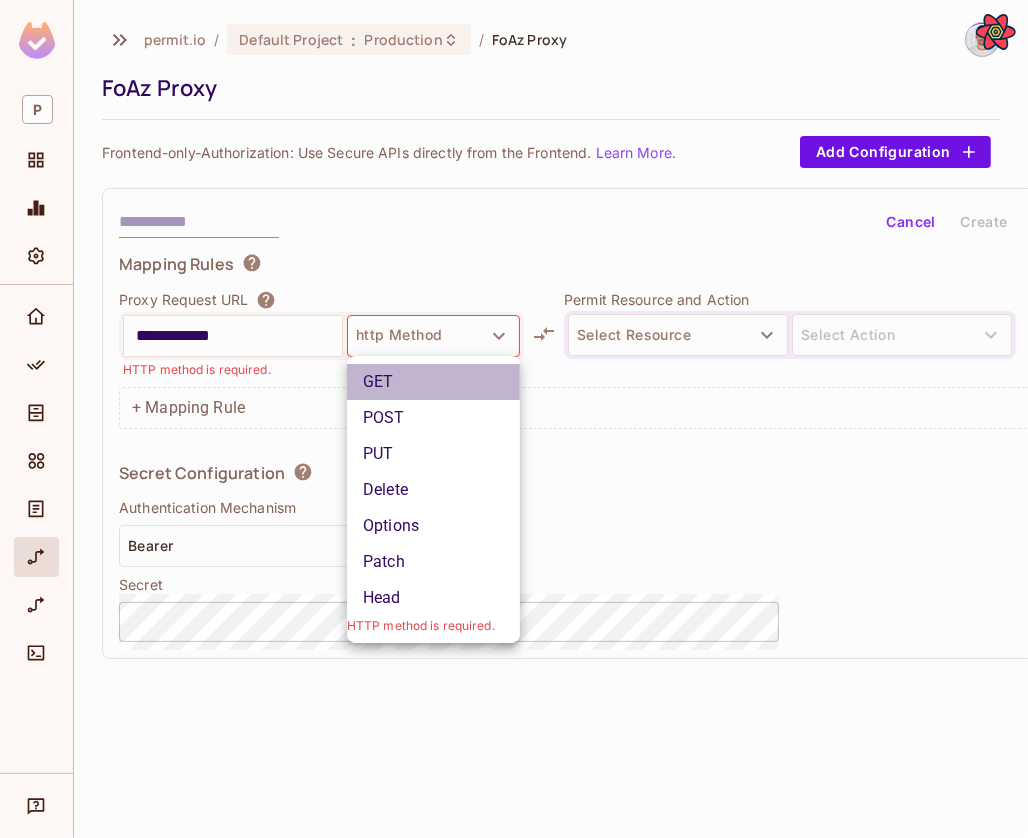 click on "GET" at bounding box center [433, 382] 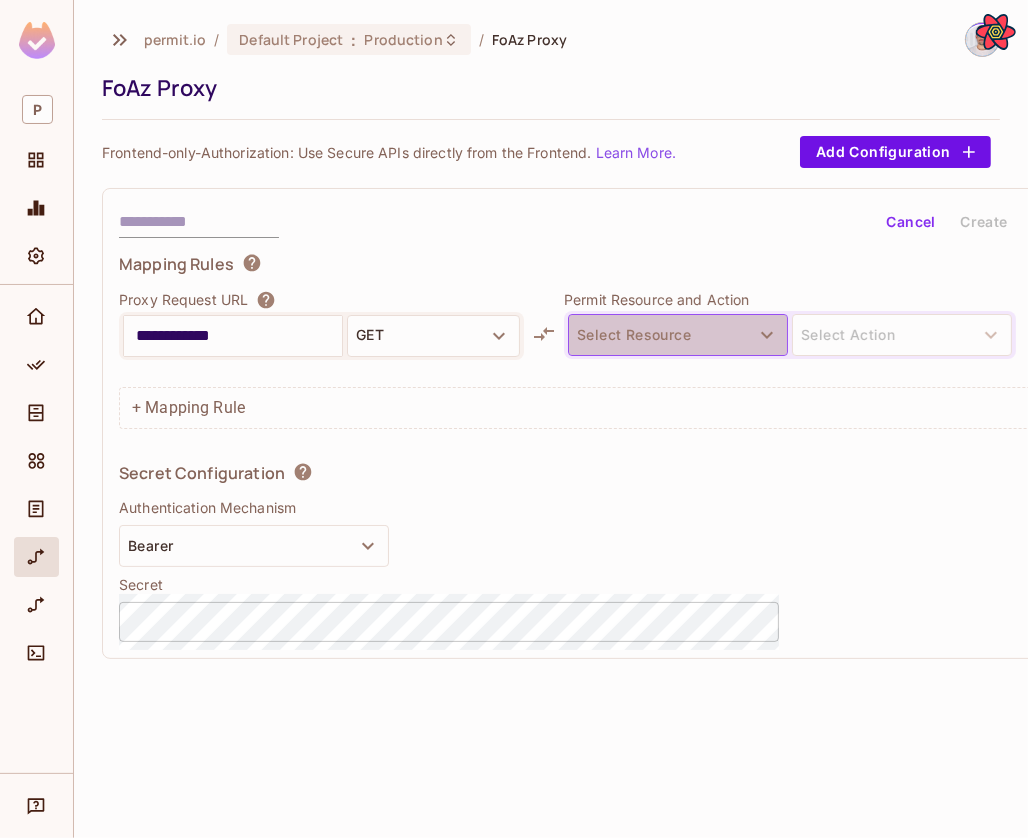 click on "Select Resource" at bounding box center (678, 335) 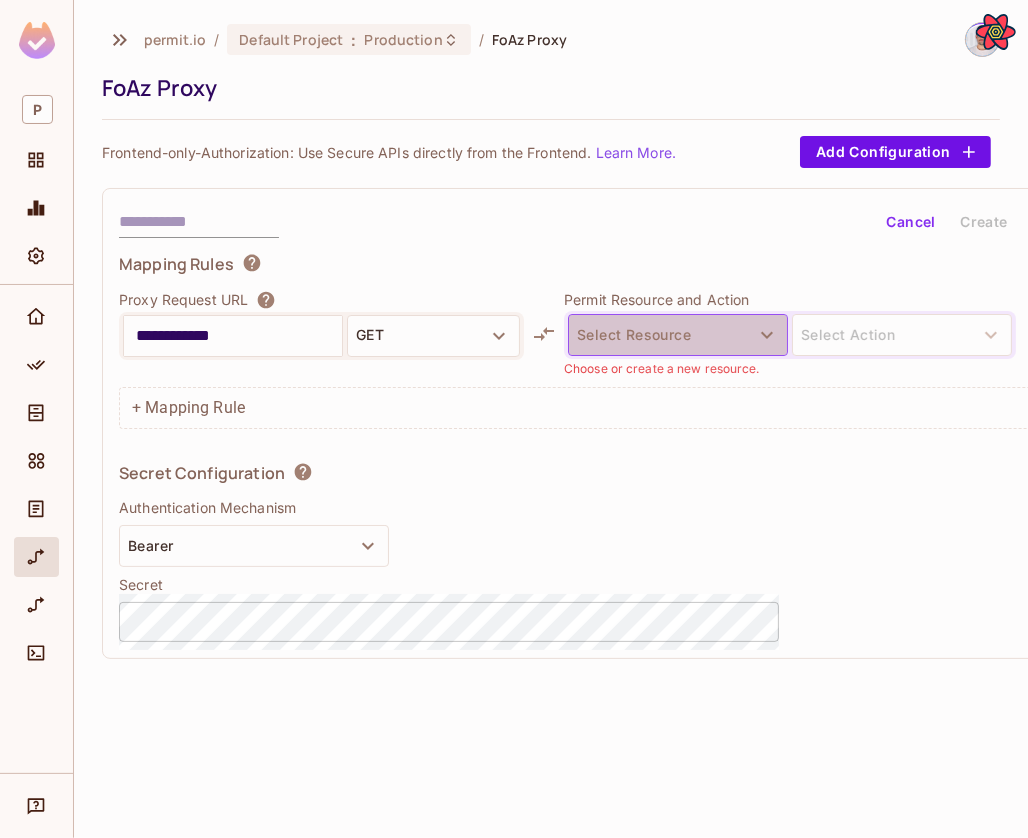 click on "Select Resource" at bounding box center [678, 335] 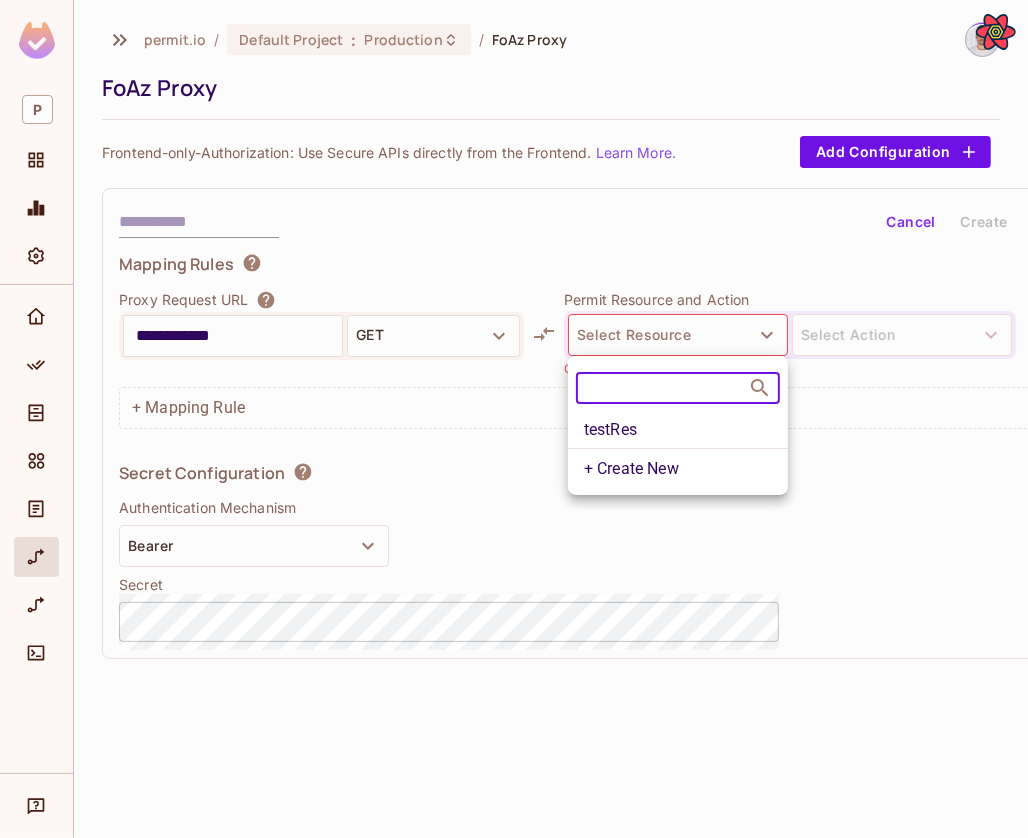 click on "testRes" at bounding box center [678, 430] 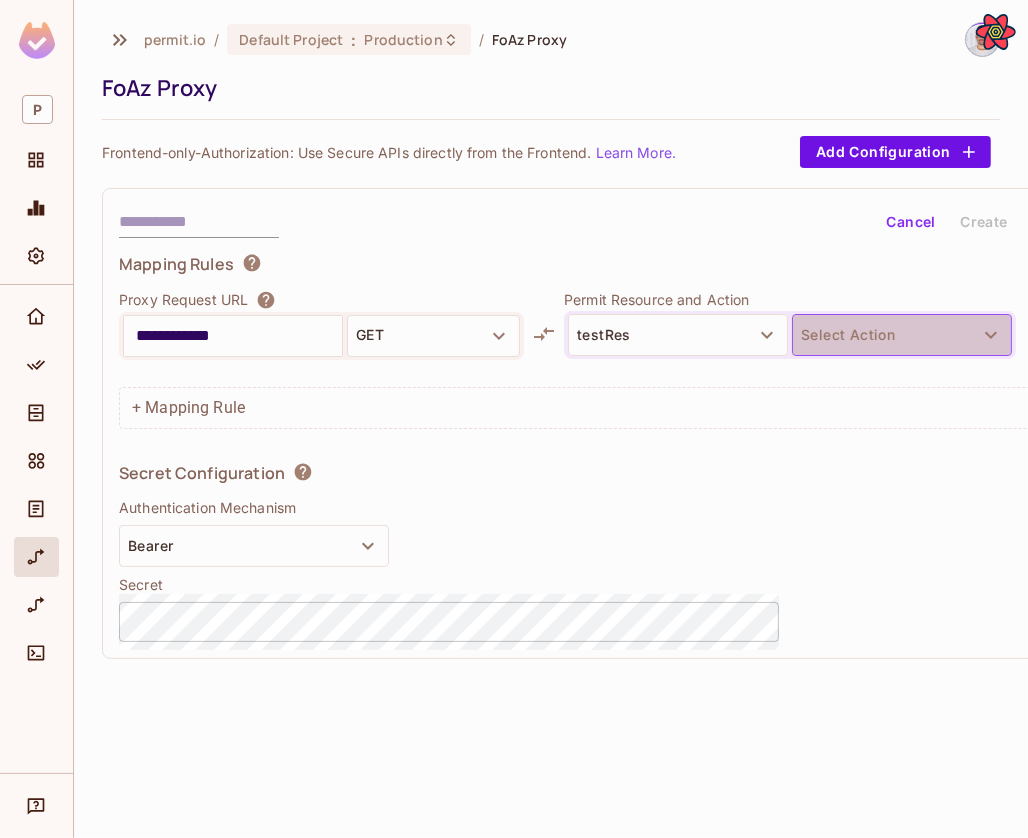 click on "Select Action" at bounding box center [902, 335] 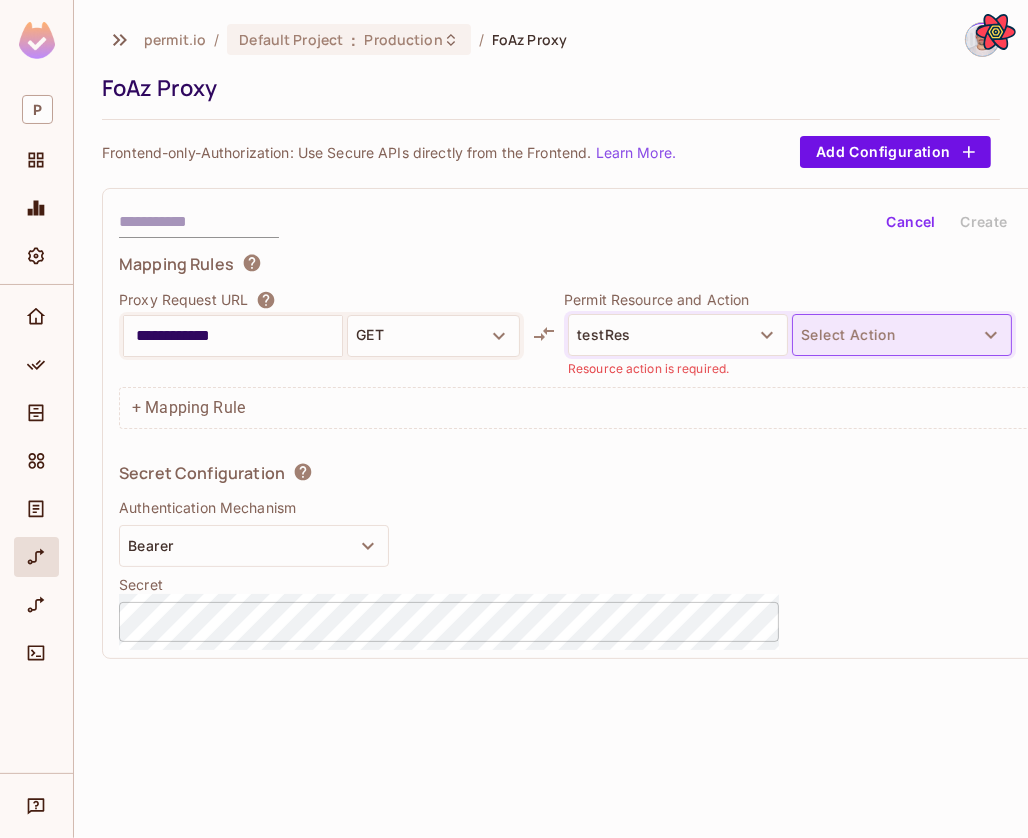 click on "Select Action" at bounding box center [902, 335] 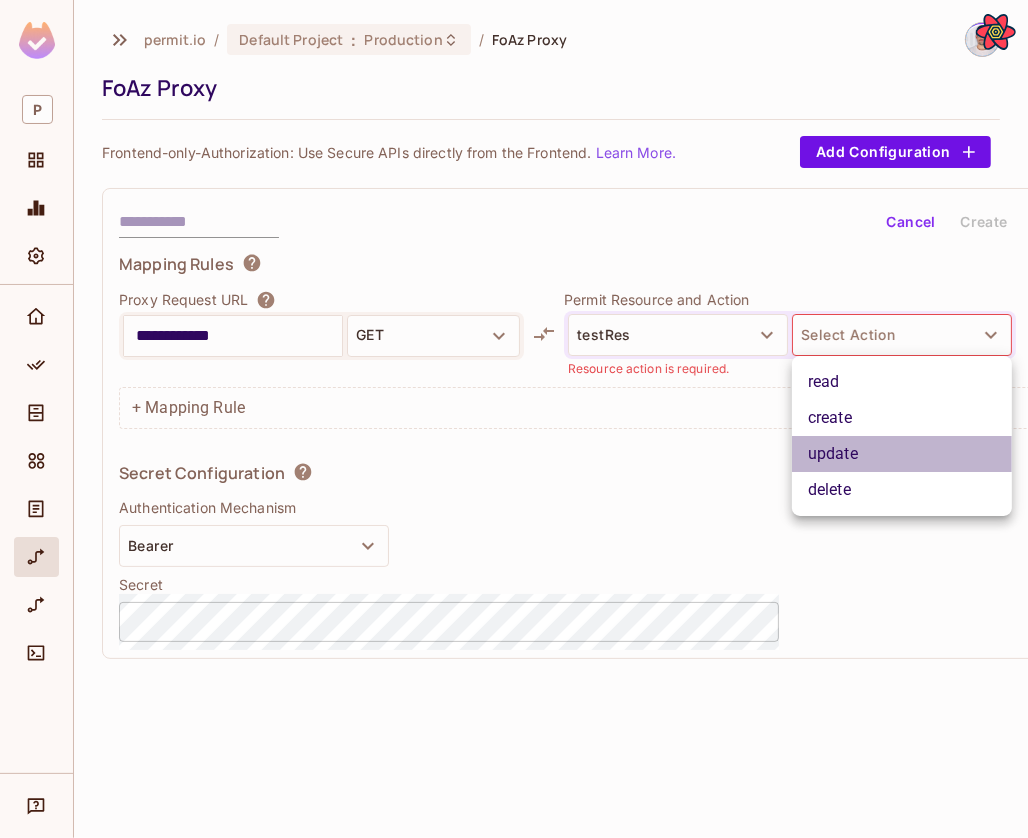 click on "update" at bounding box center (902, 454) 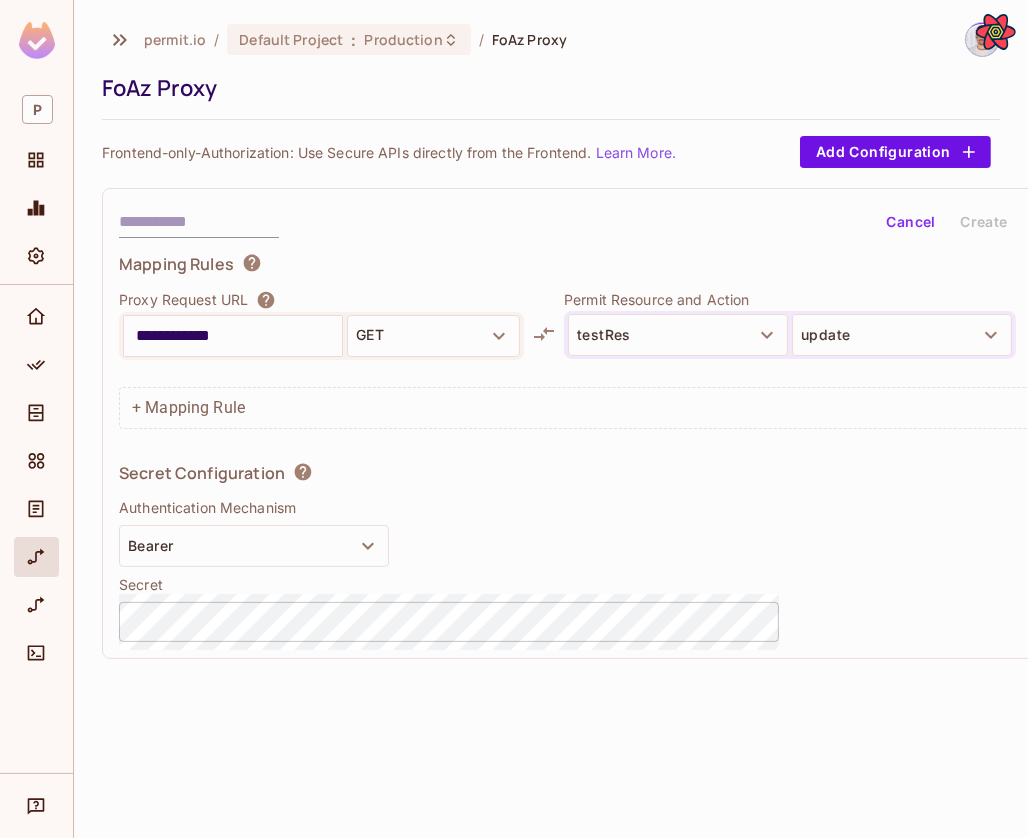 click at bounding box center [199, 222] 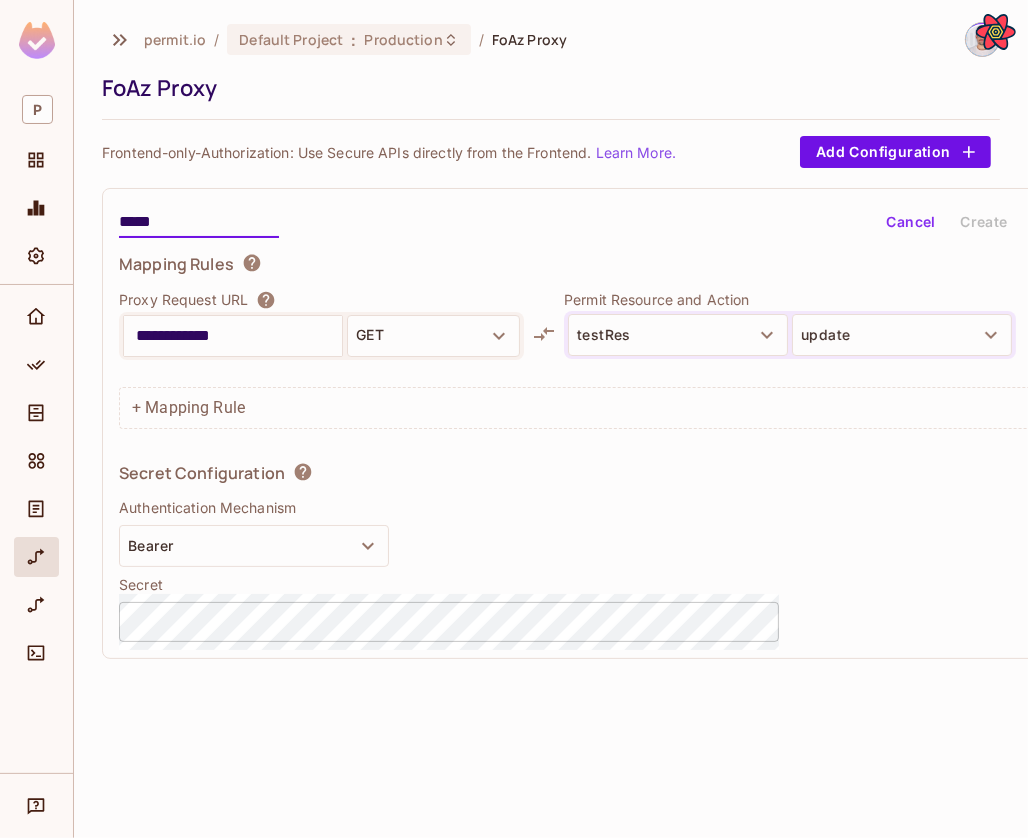 type on "*****" 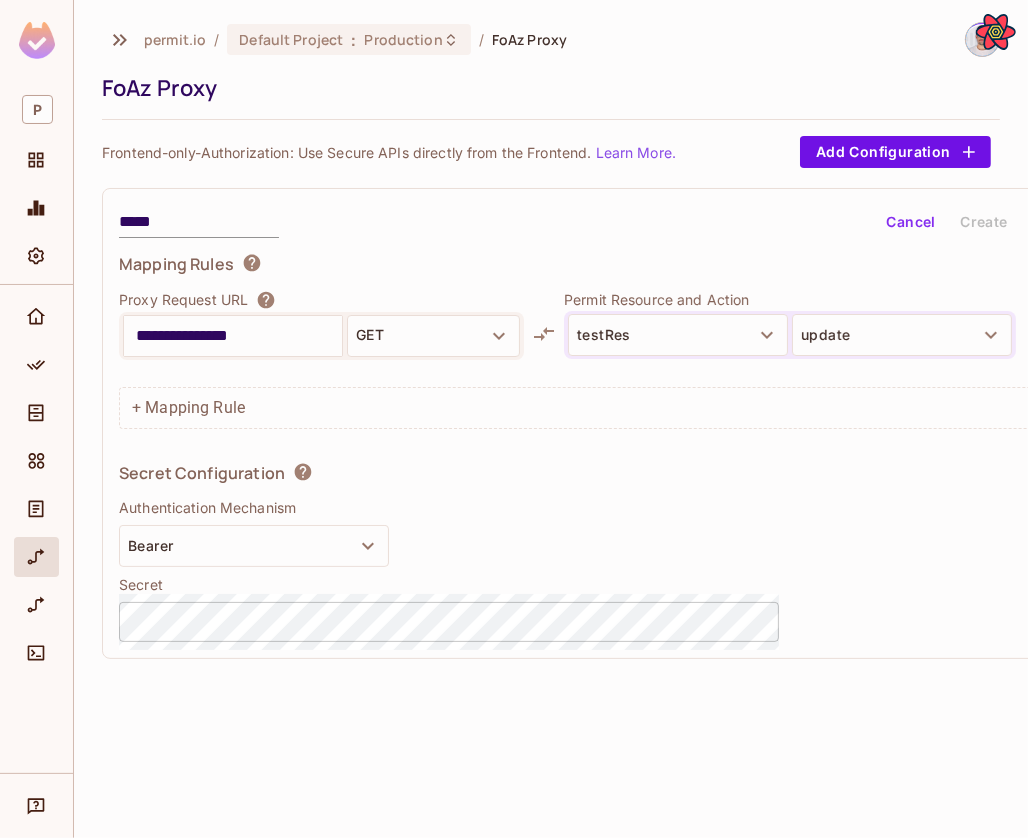 type on "**********" 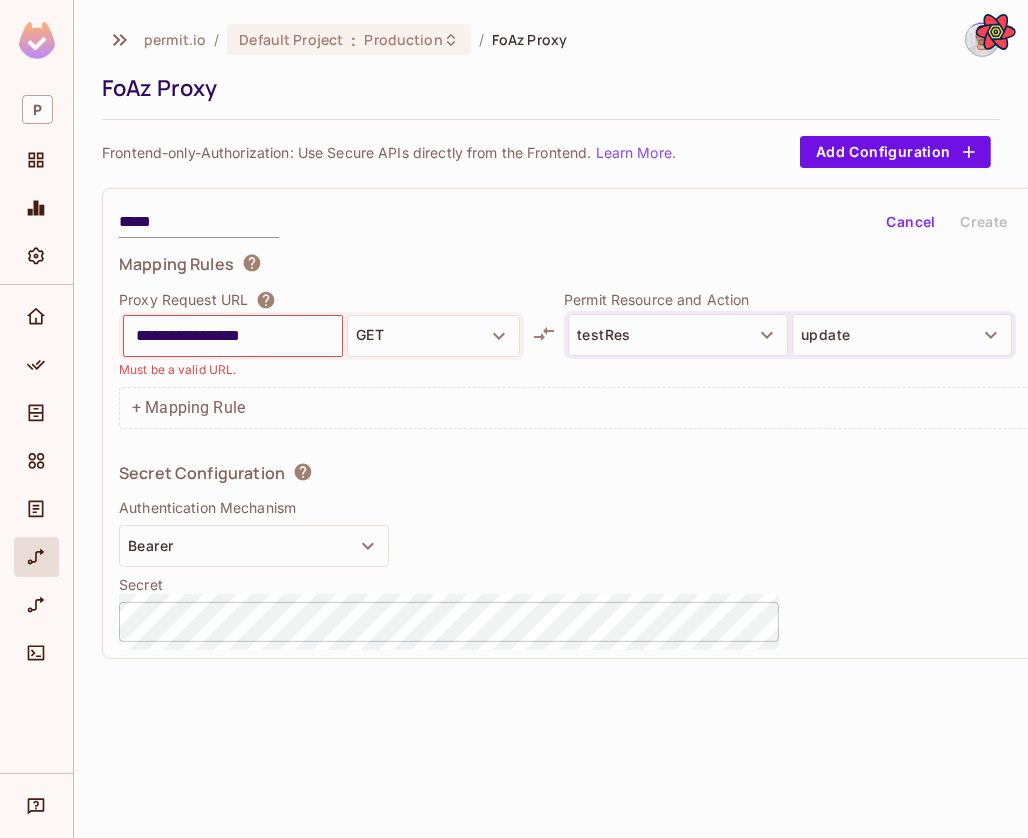 click on "**********" at bounding box center (233, 336) 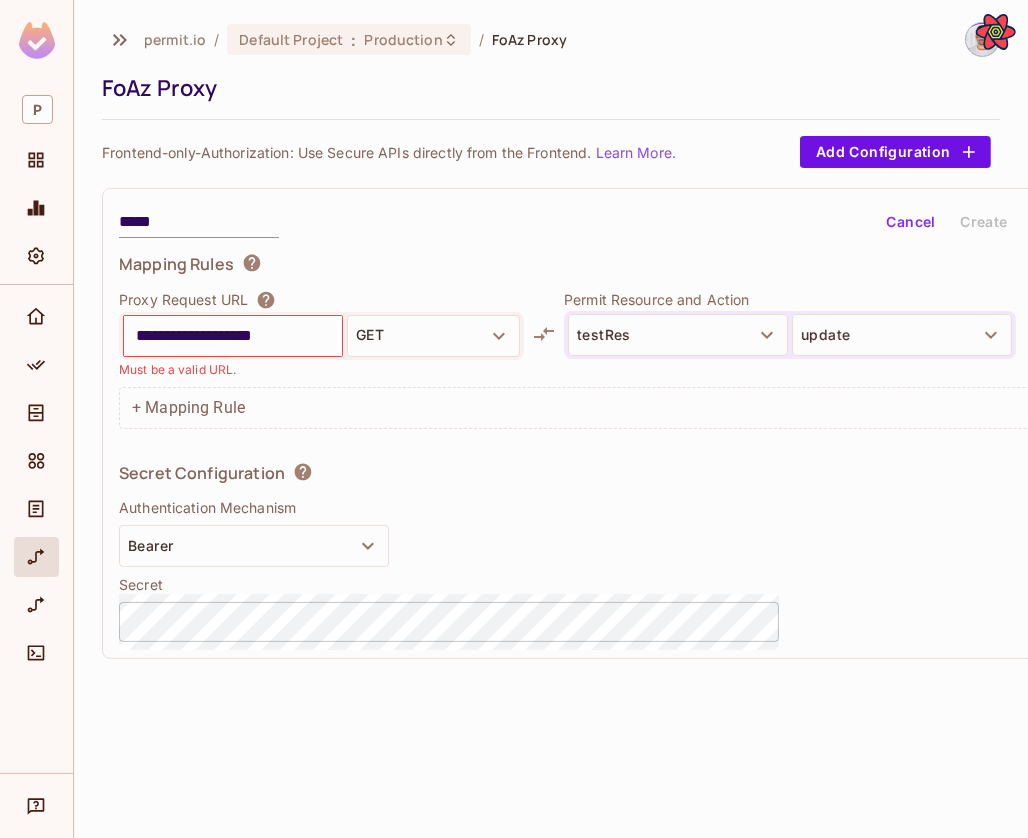 click on "**********" at bounding box center [233, 336] 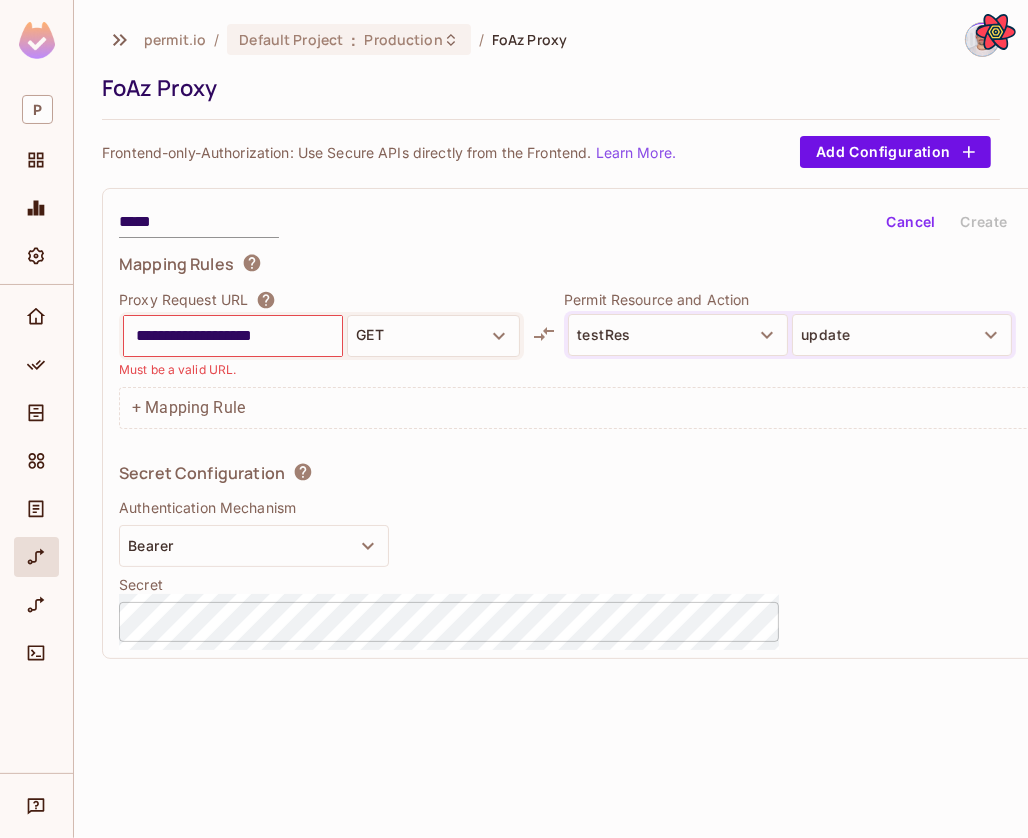 type on "**********" 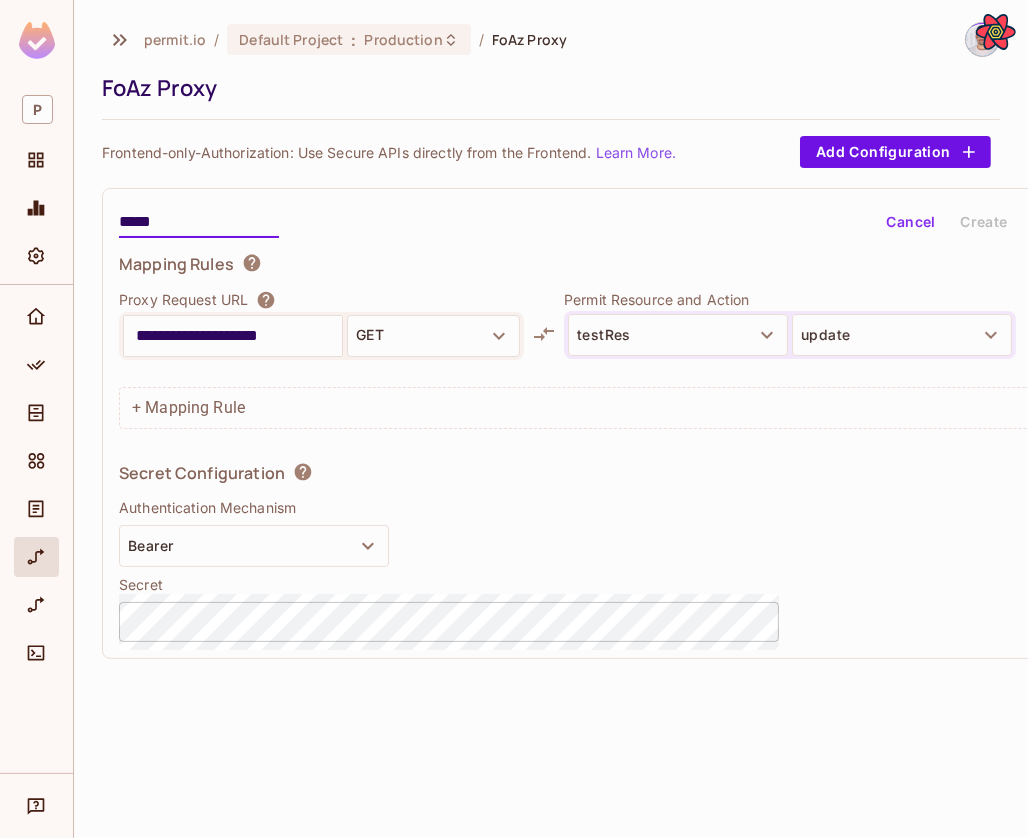 click on "*****" at bounding box center [199, 222] 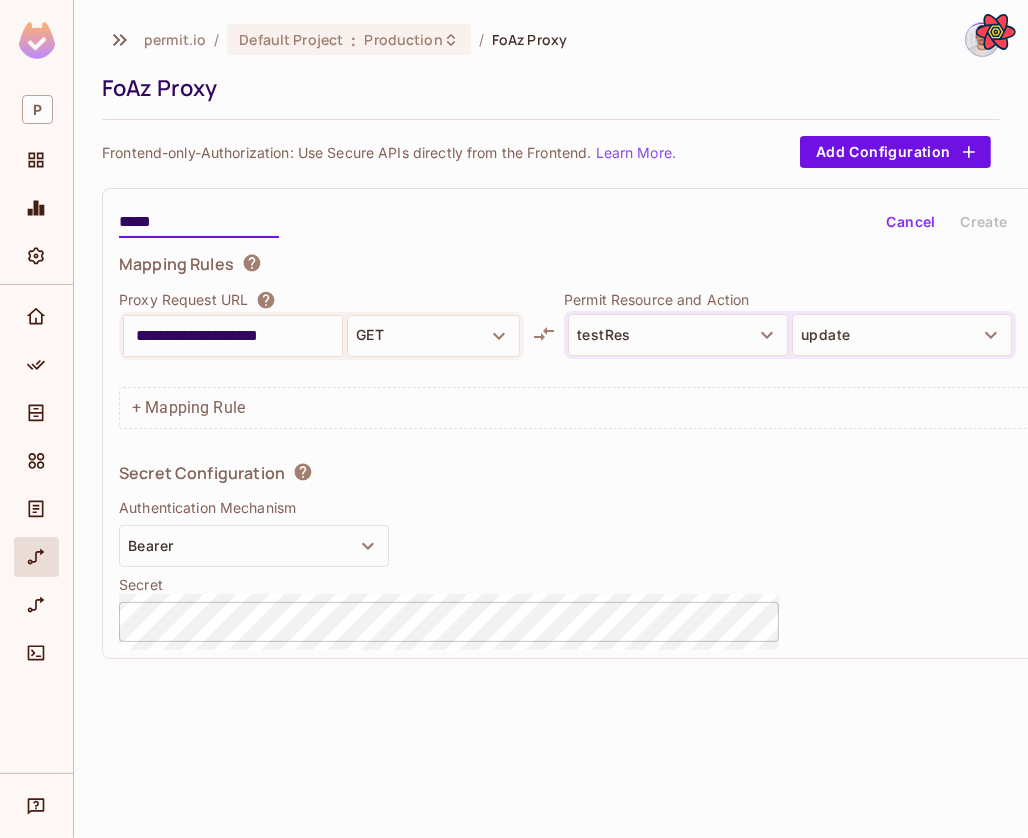 click on "Bearer" at bounding box center (254, 546) 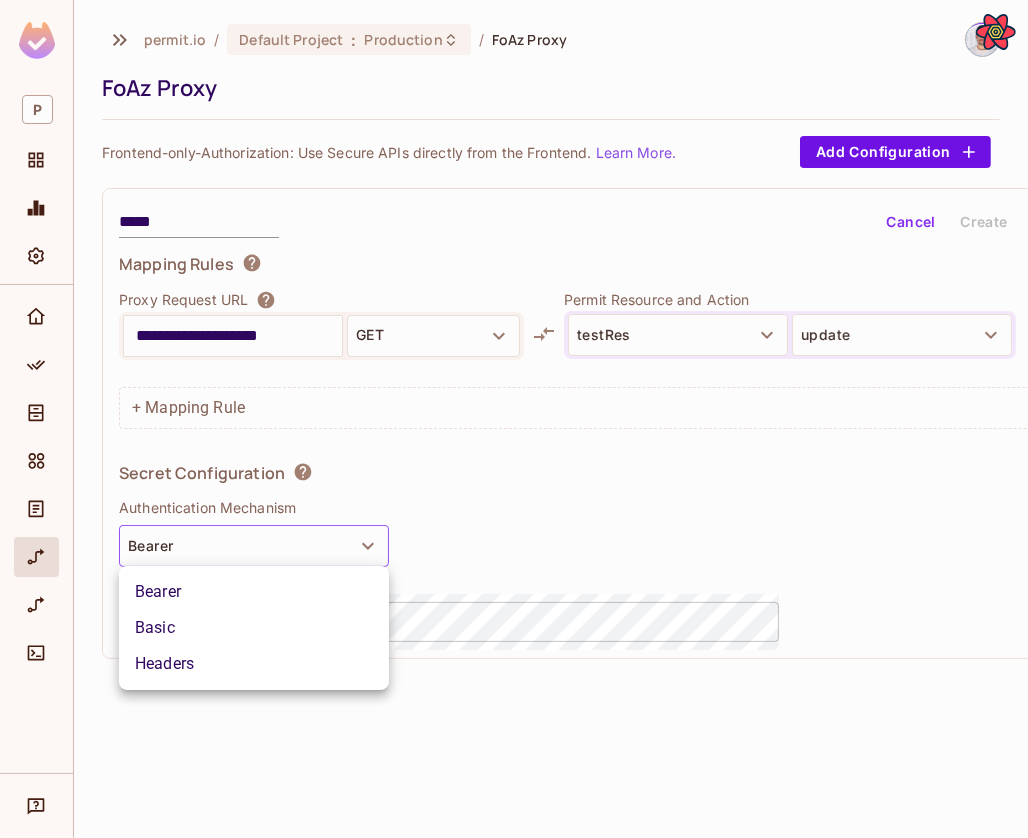 click on "Basic" at bounding box center (254, 628) 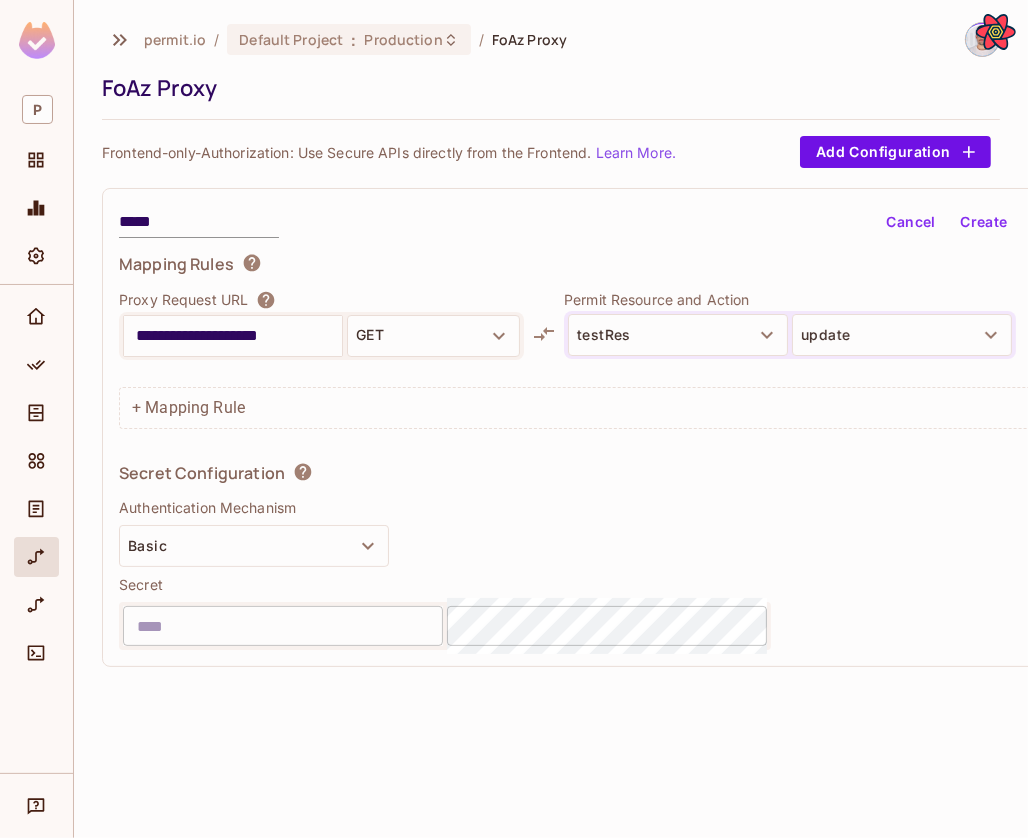 click at bounding box center [283, 626] 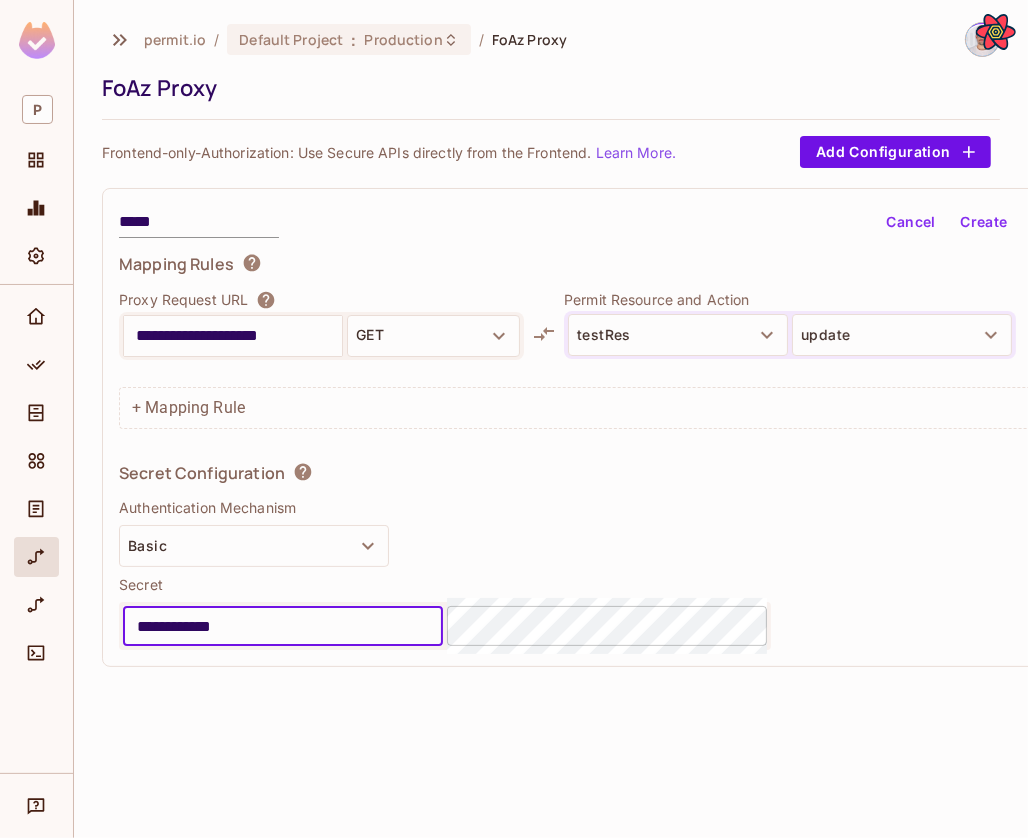 type on "**********" 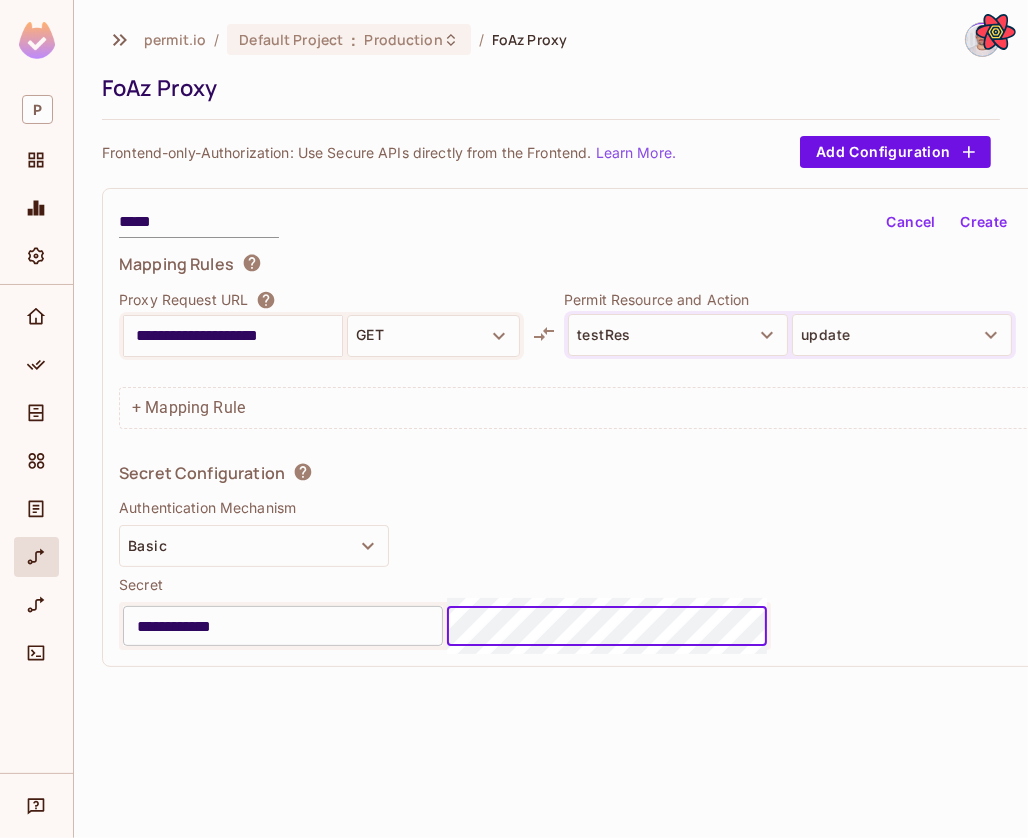 click on "Create" at bounding box center [984, 222] 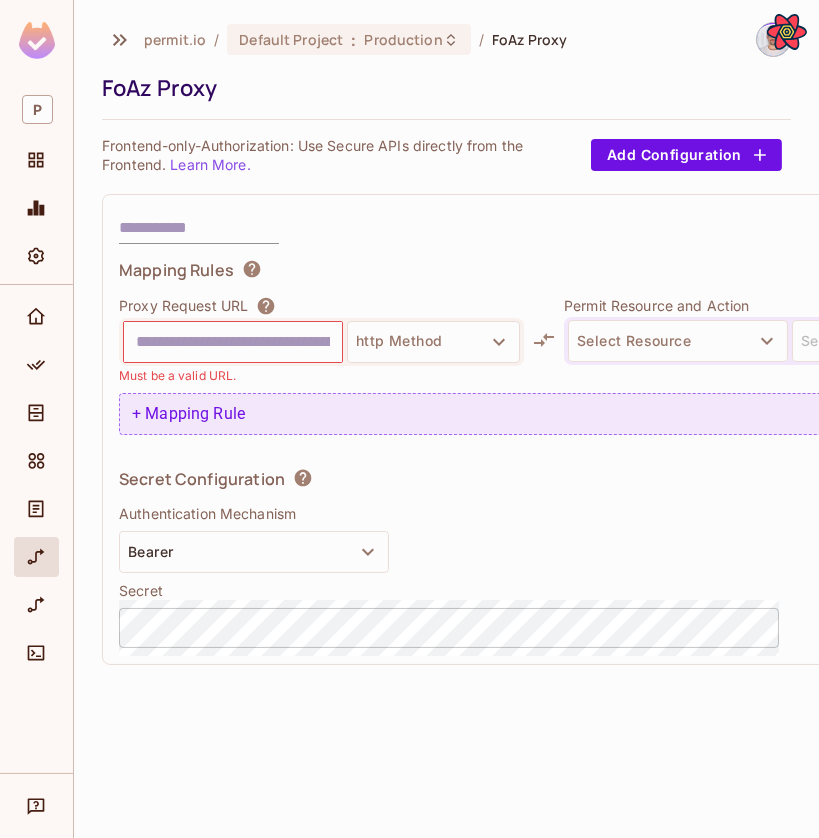 click on "+ Mapping Rule" at bounding box center (588, 414) 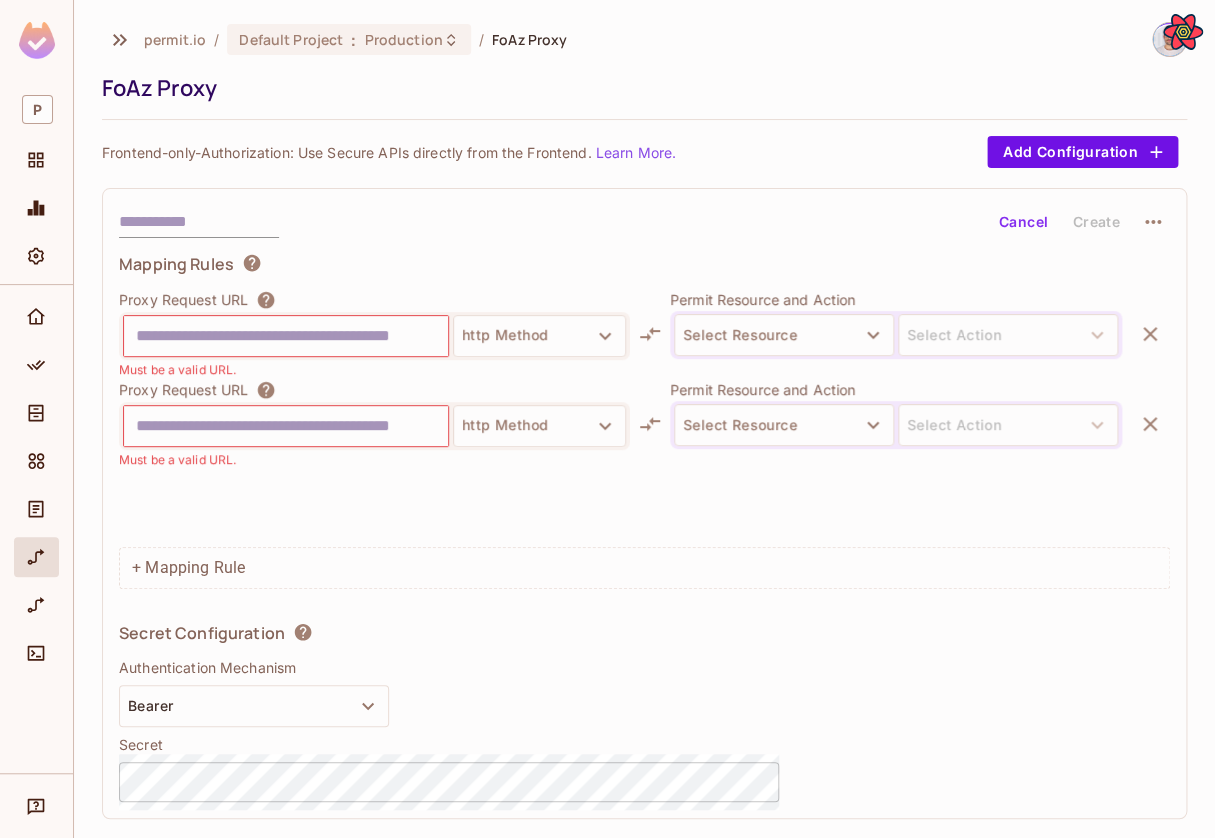 click on "Mapping Rules" at bounding box center [644, 267] 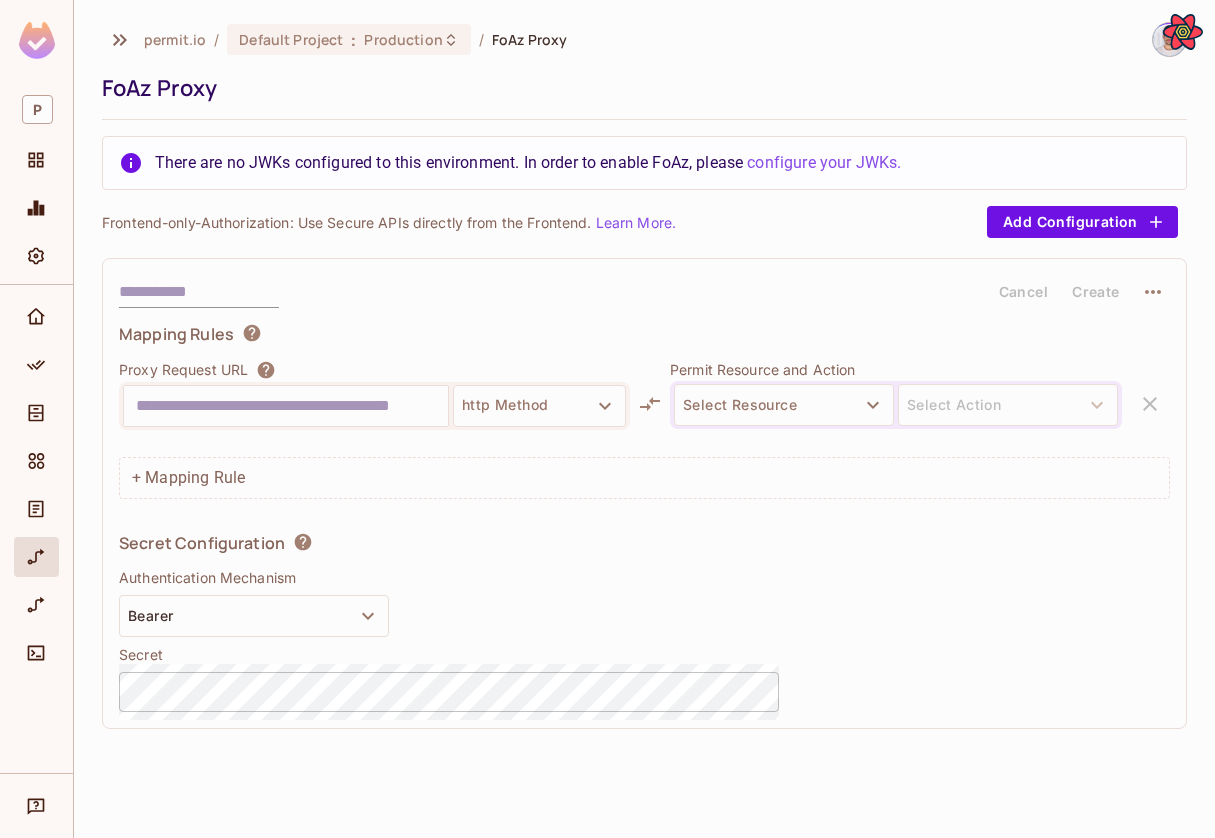 scroll, scrollTop: 0, scrollLeft: 0, axis: both 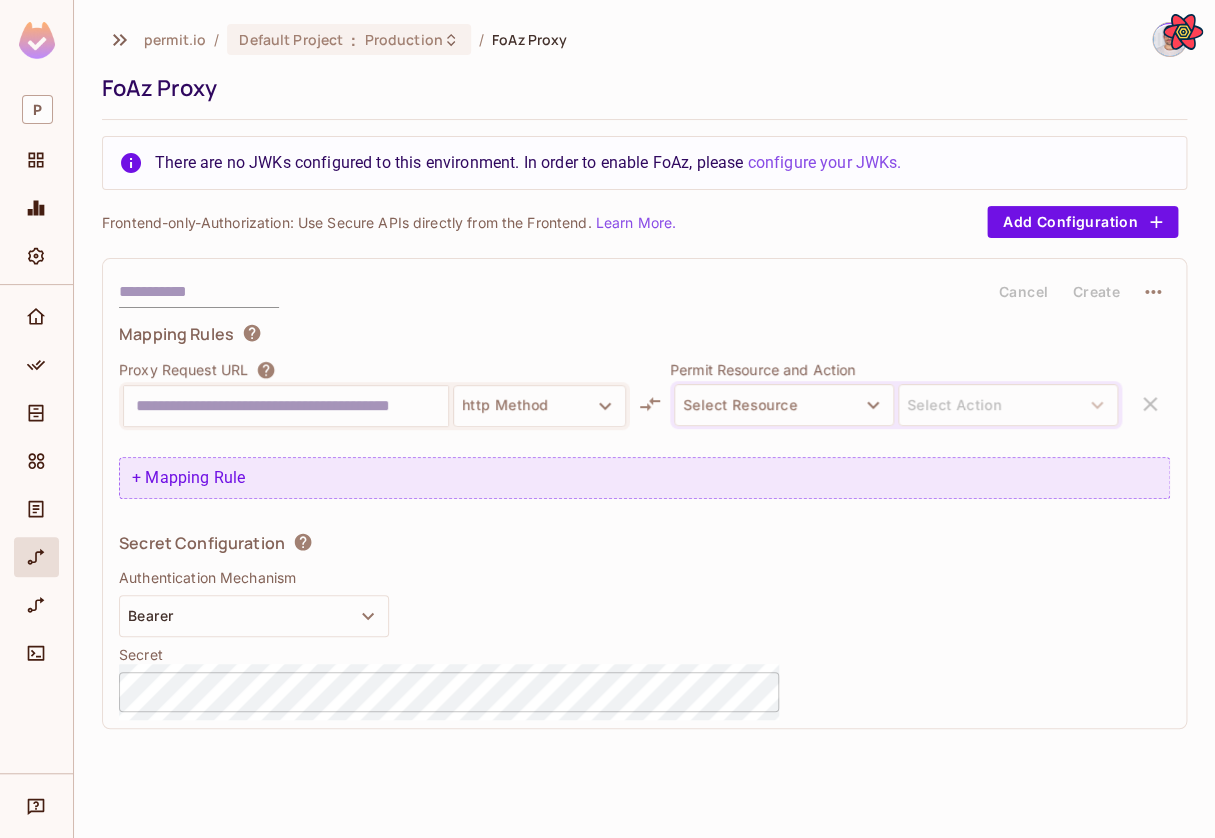 click on "+ Mapping Rule" at bounding box center [644, 478] 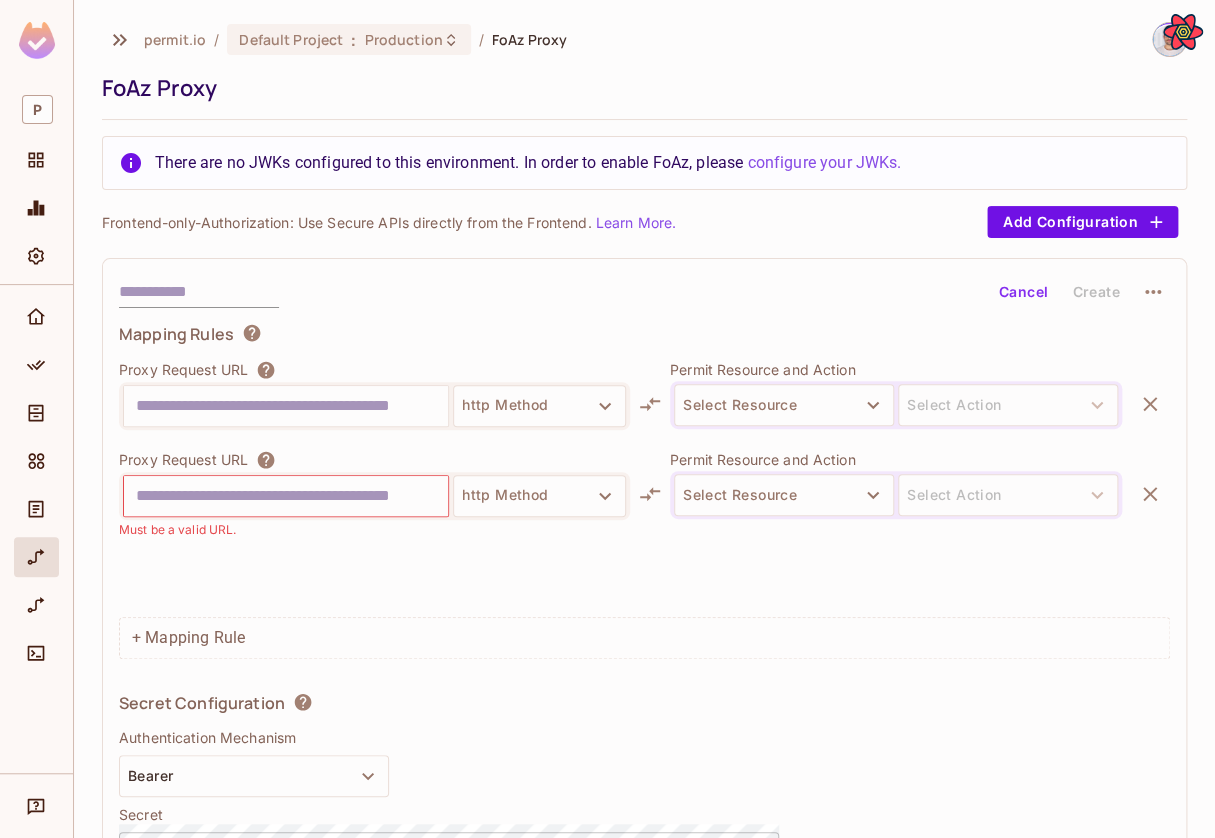 click on "Cancel Create Mapping Rules Proxy Request URL http Method Permit Resource and Action Select Resource Select Action Proxy Request URL http Method Must be a valid URL.  Permit Resource and Action Select Resource Select Action + Mapping Rule Secret Configuration Authentication Mechanism Bearer Secret ​" at bounding box center [644, 573] 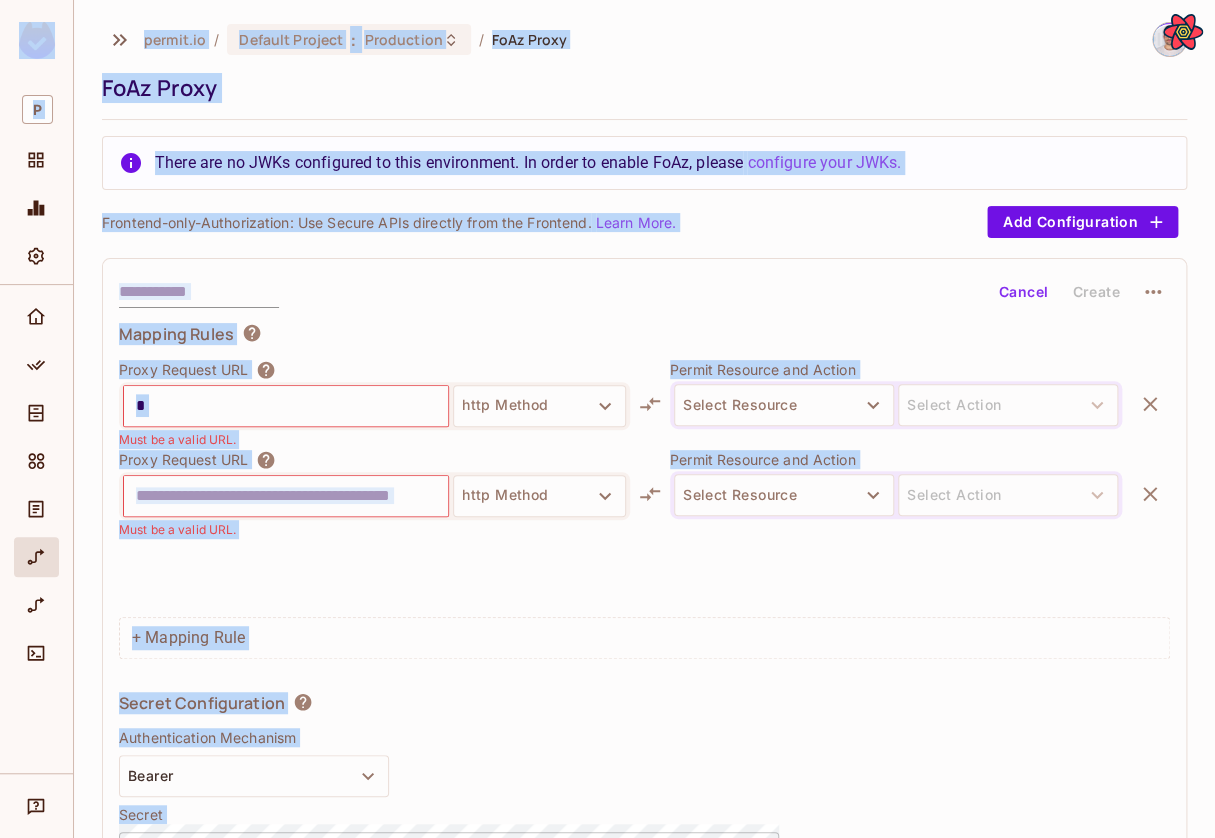 click on "*" at bounding box center (286, 406) 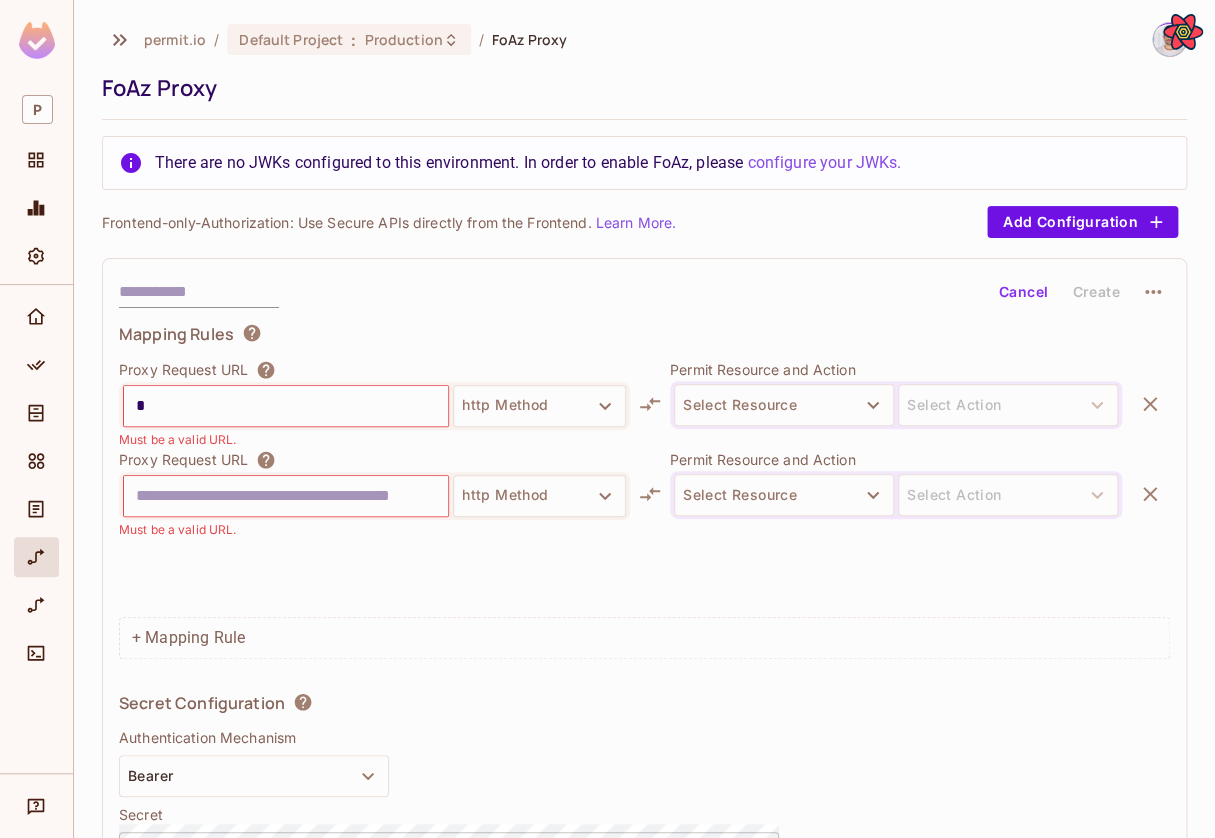 click on "*" at bounding box center [286, 406] 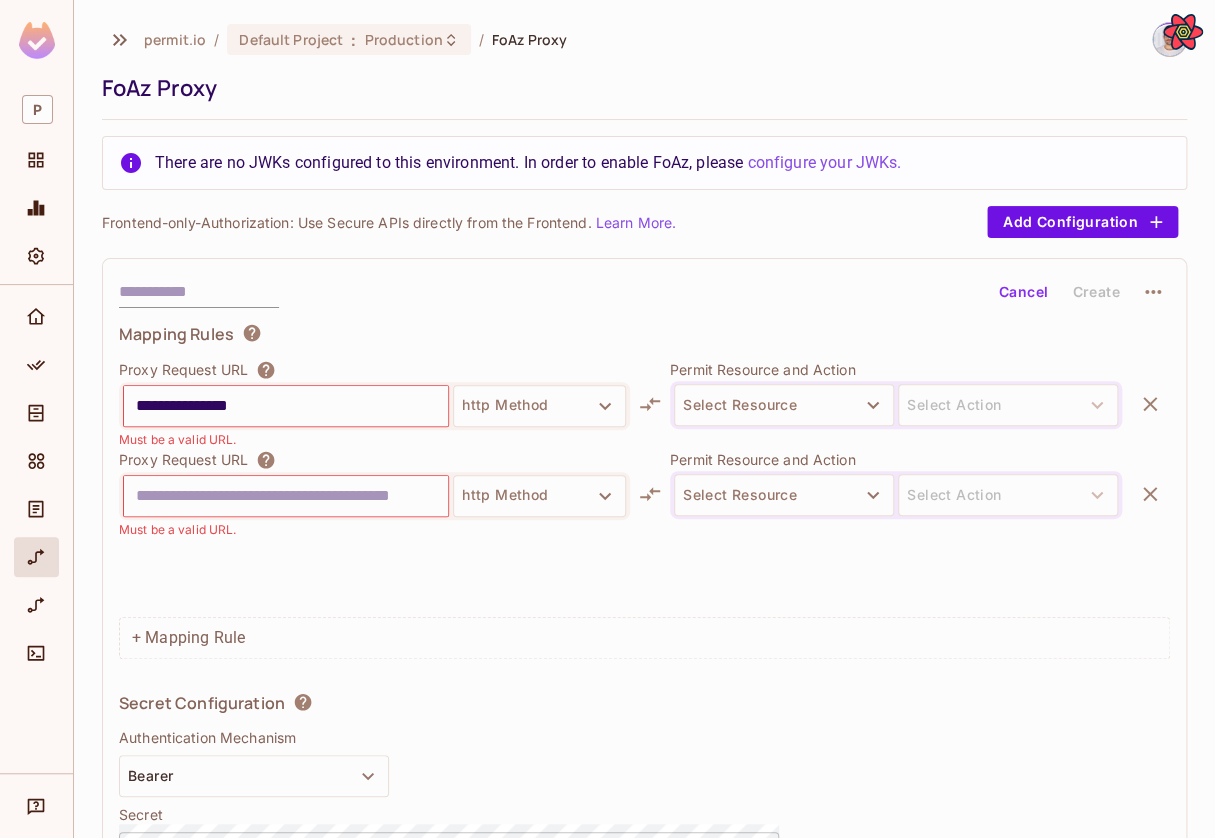 type on "**********" 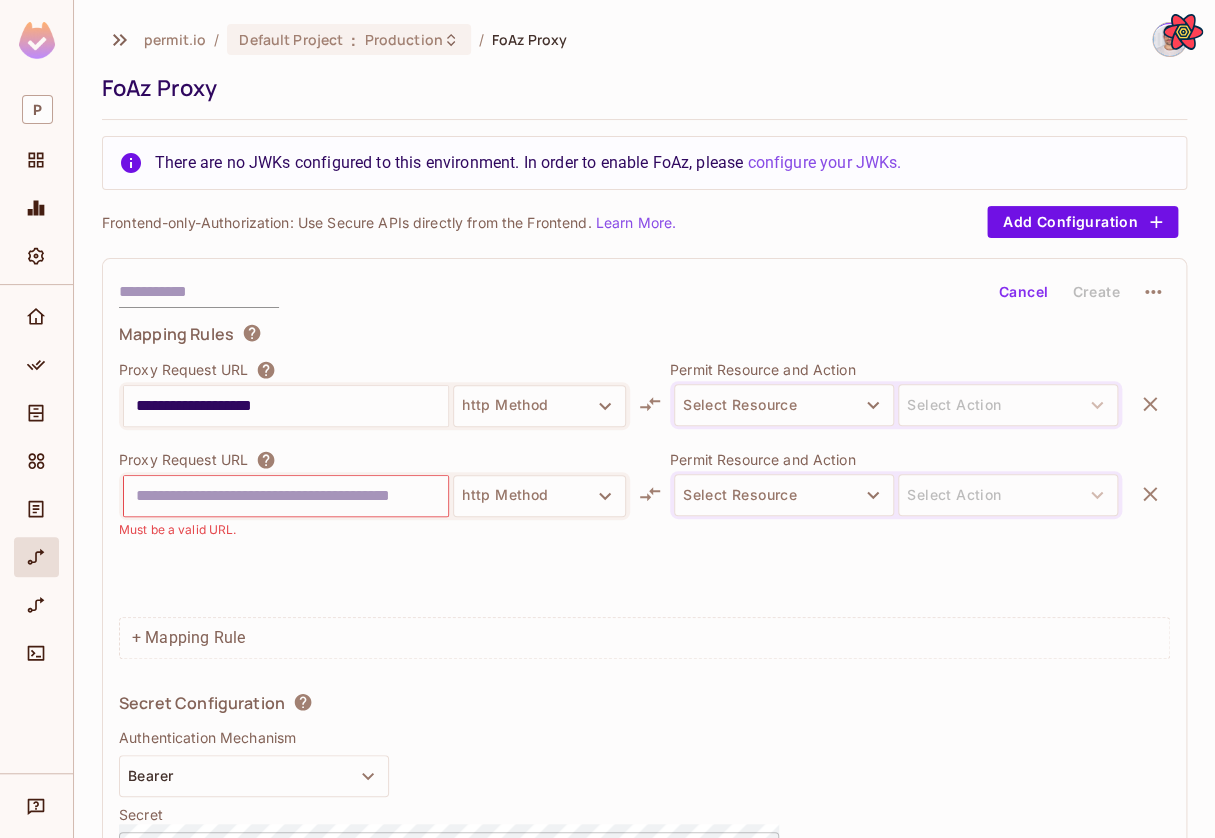 type on "**********" 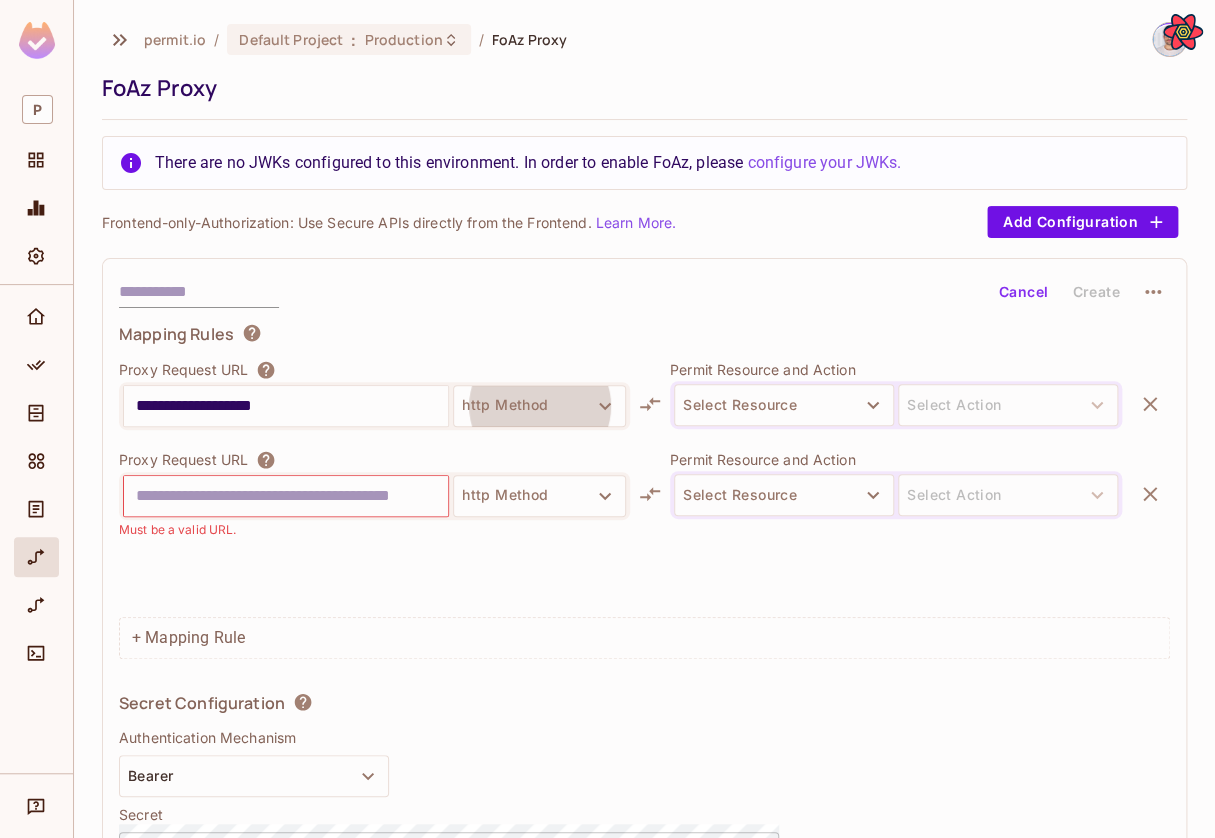 type 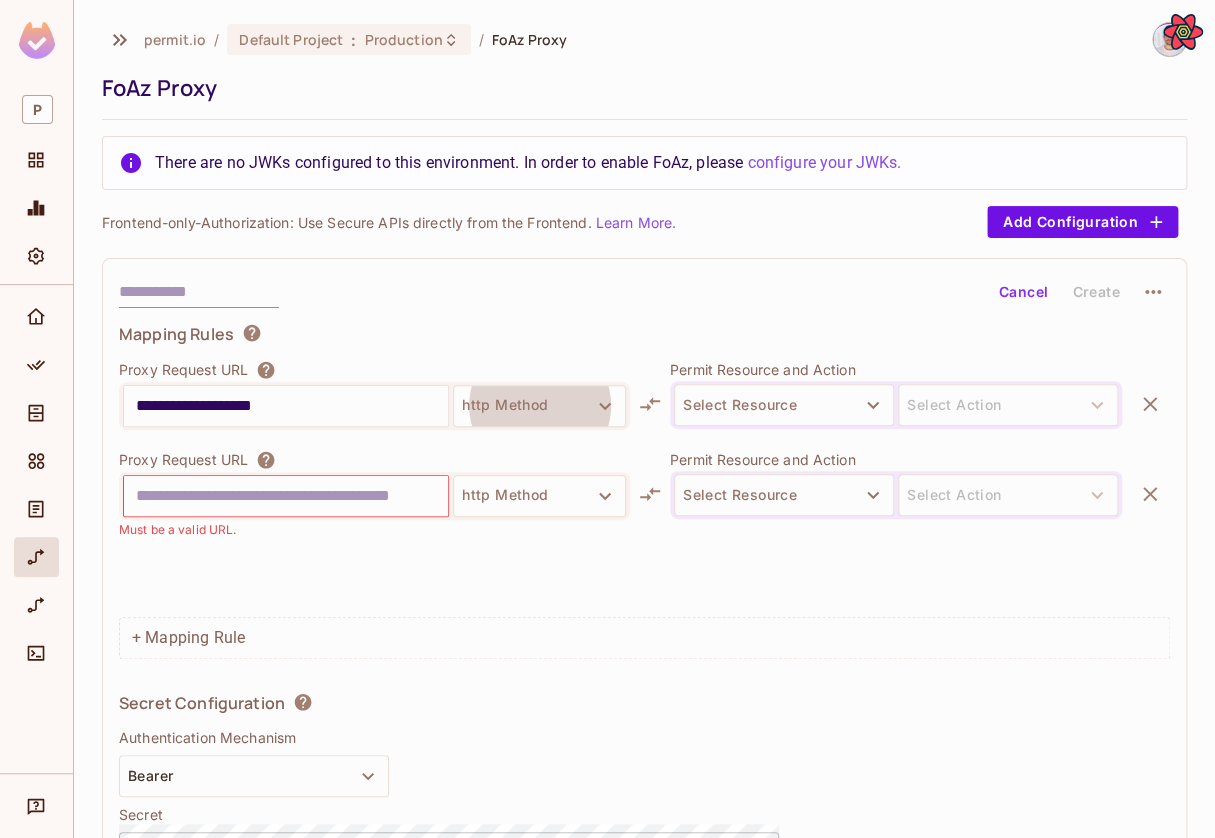 click on "http Method" at bounding box center [539, 406] 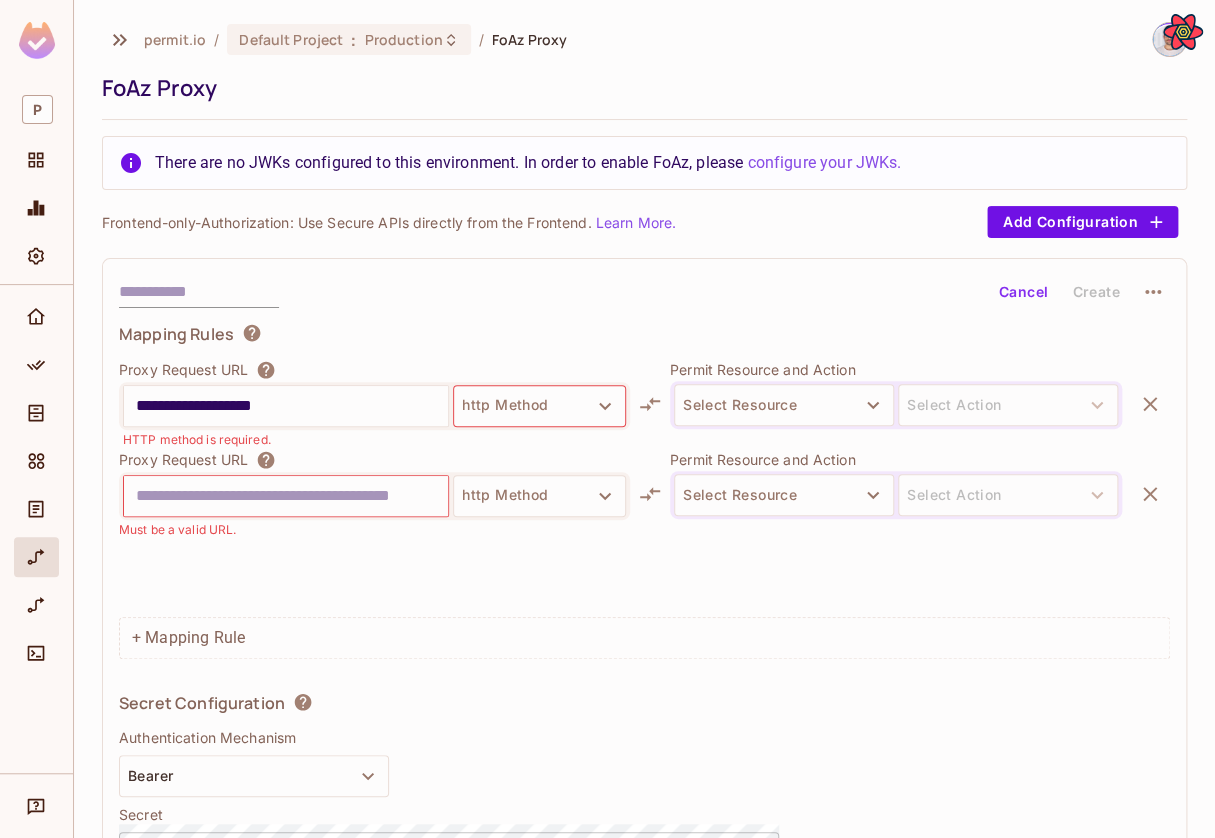 click at bounding box center (119, 40) 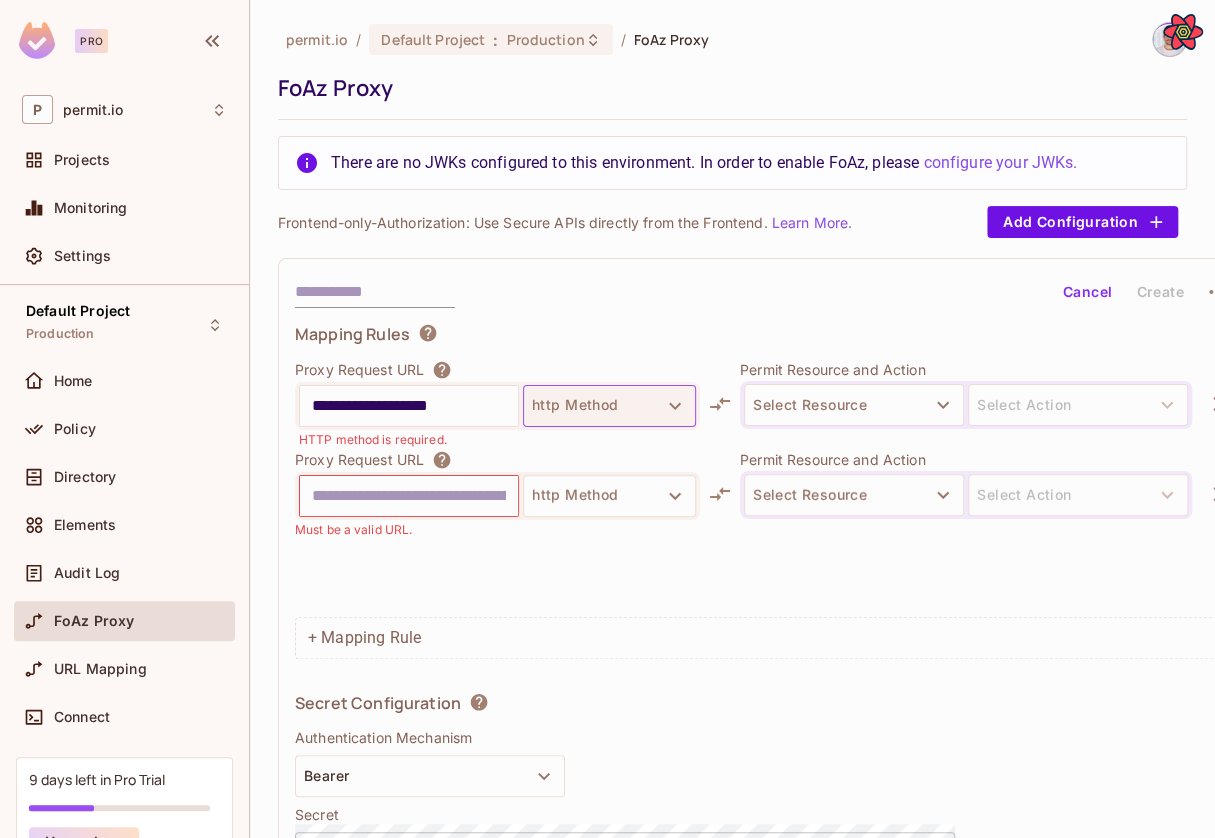 type 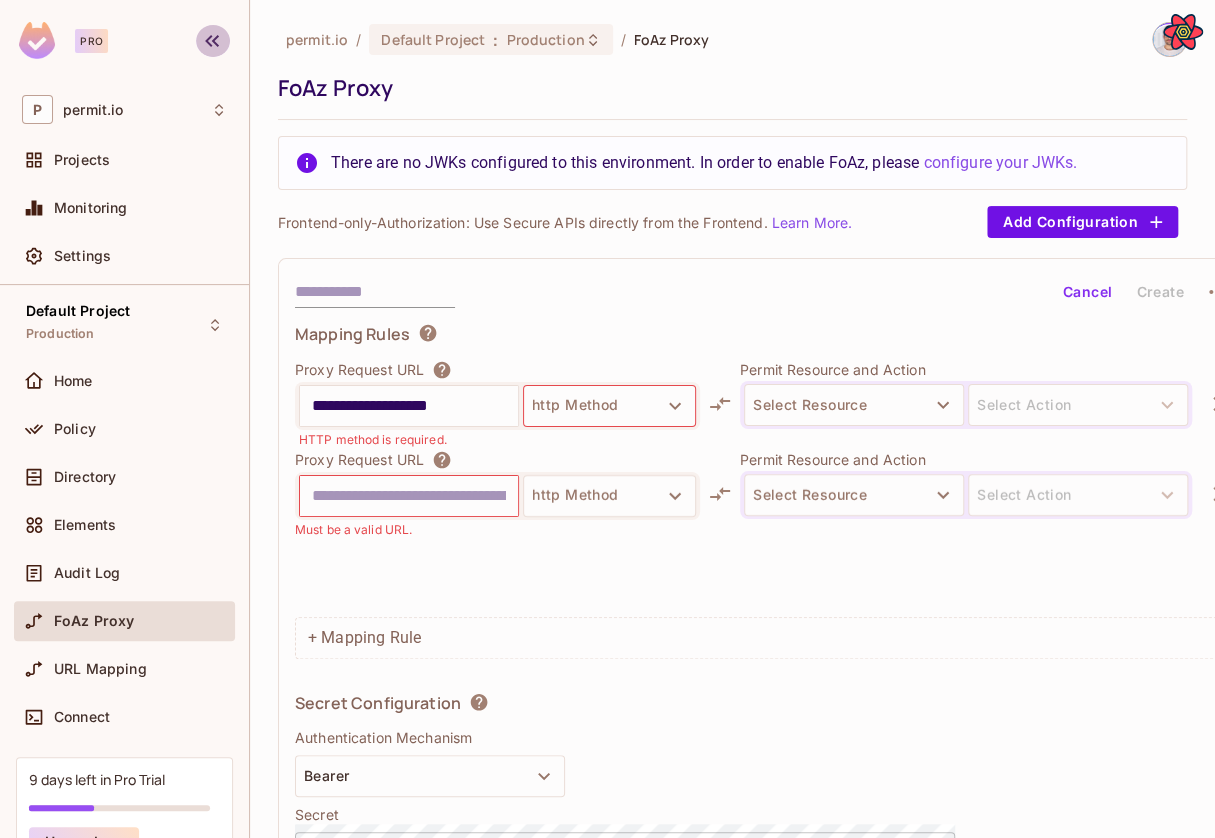 click 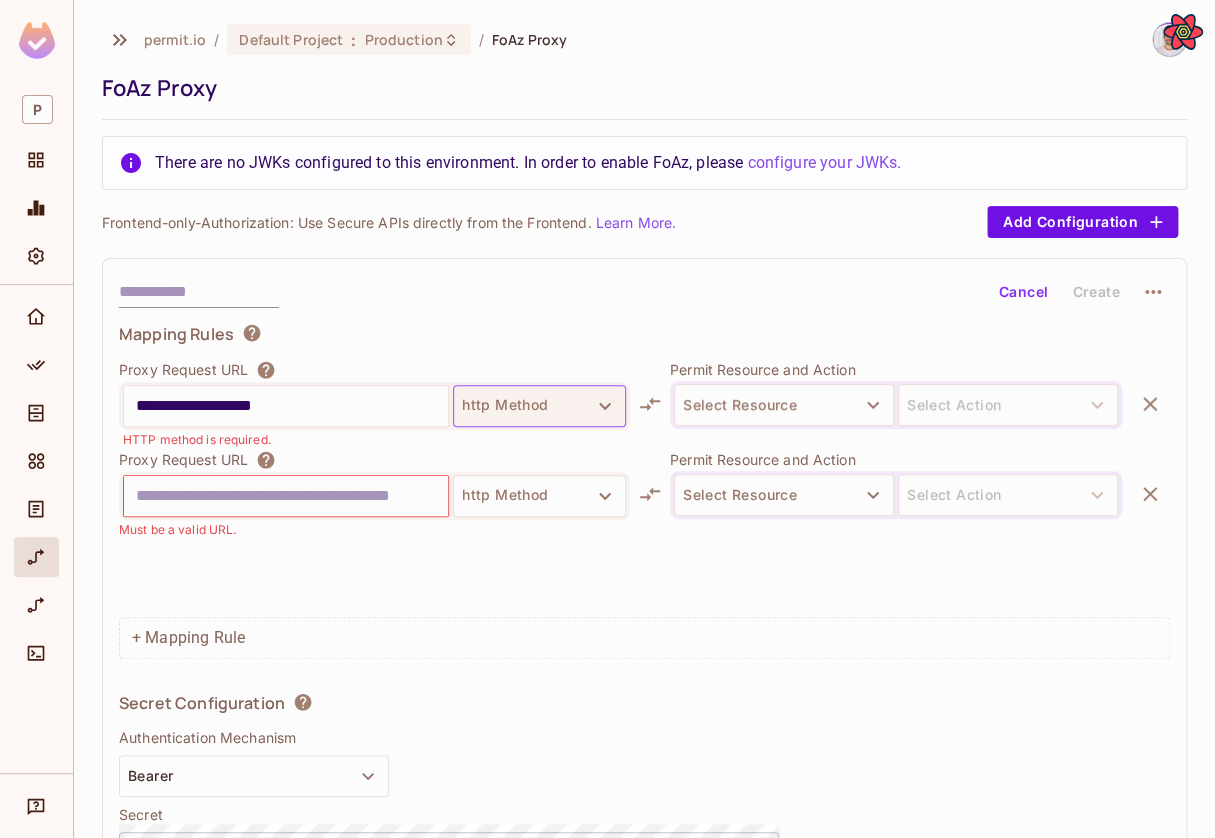 click on "http Method" at bounding box center [539, 406] 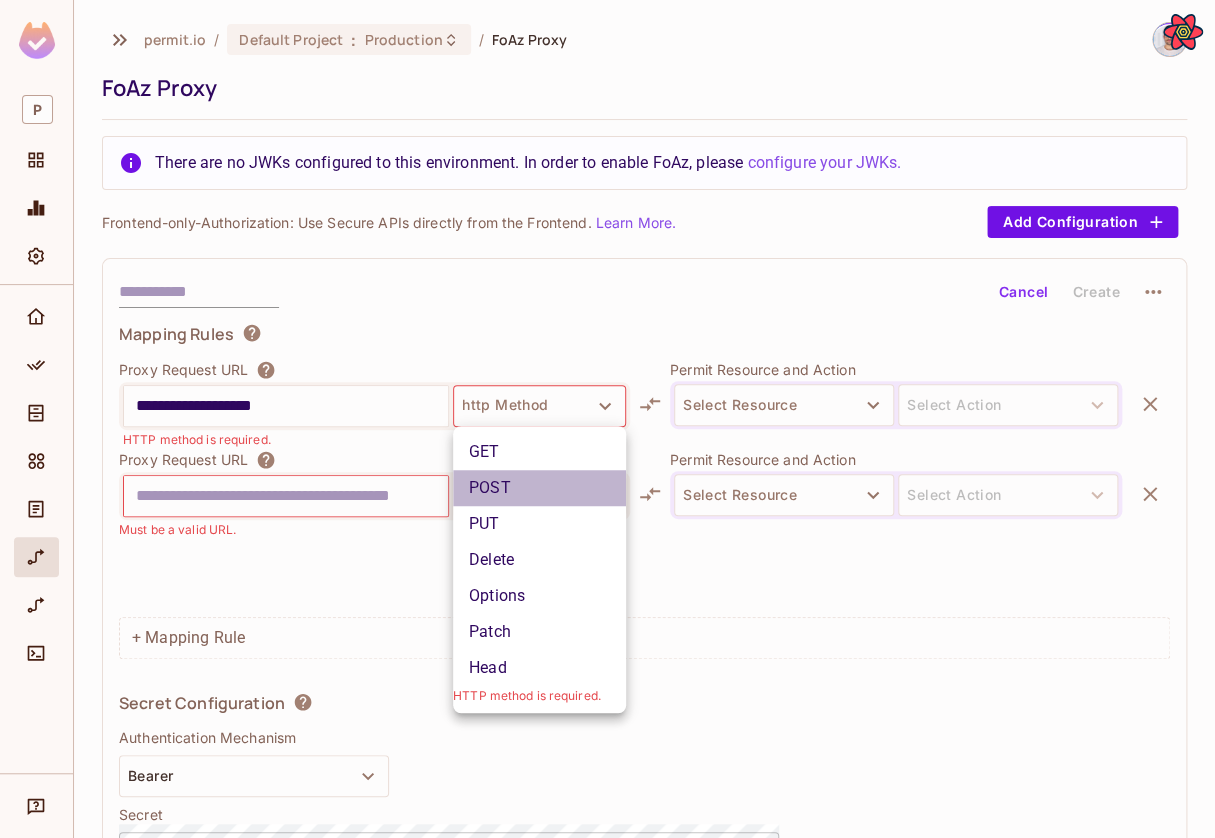 click on "POST" at bounding box center [539, 488] 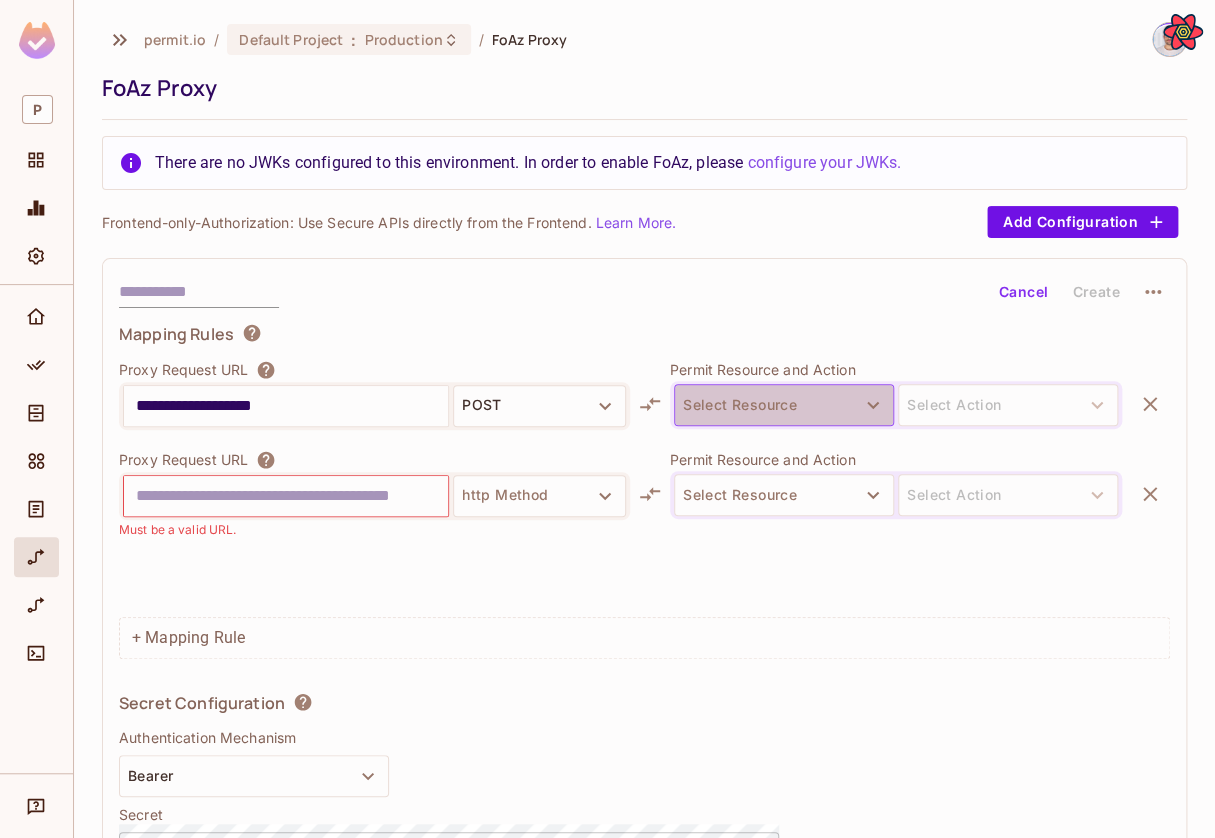 click on "Select Resource" at bounding box center (784, 405) 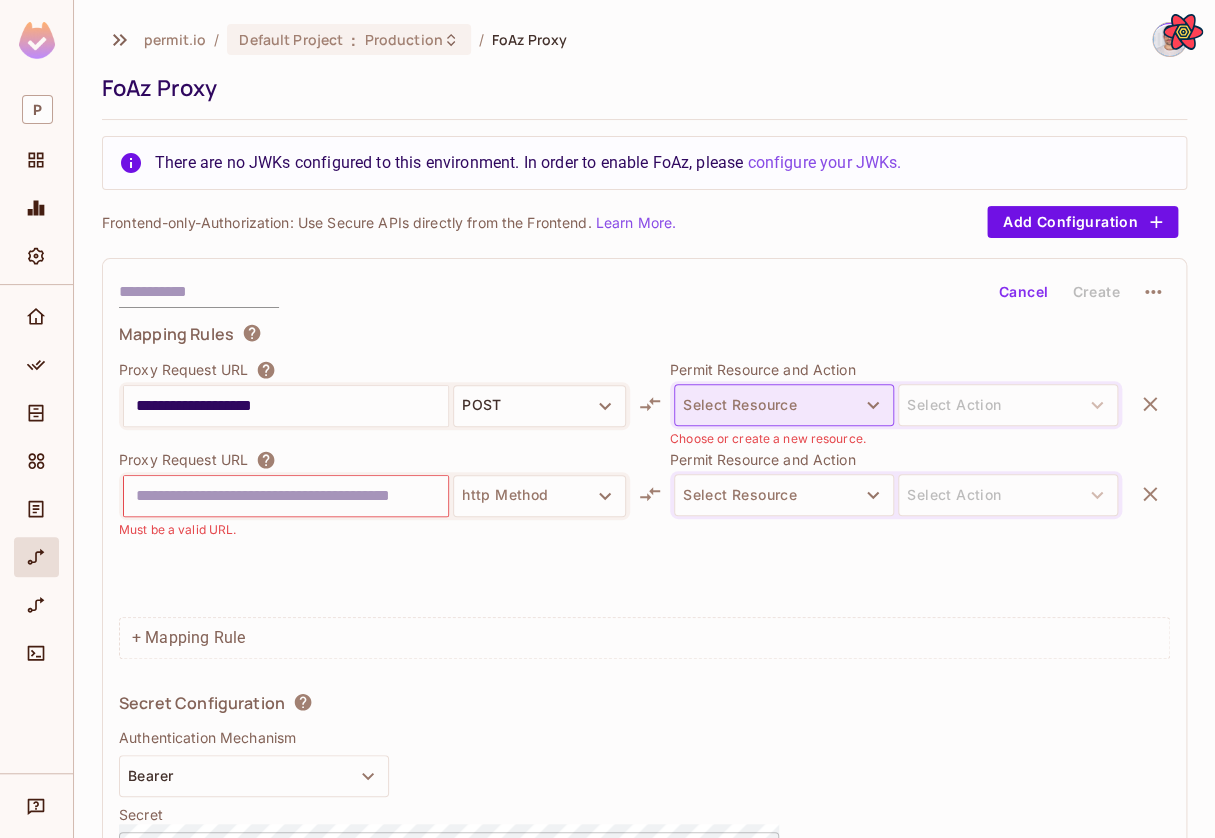 click on "Select Resource" at bounding box center (784, 405) 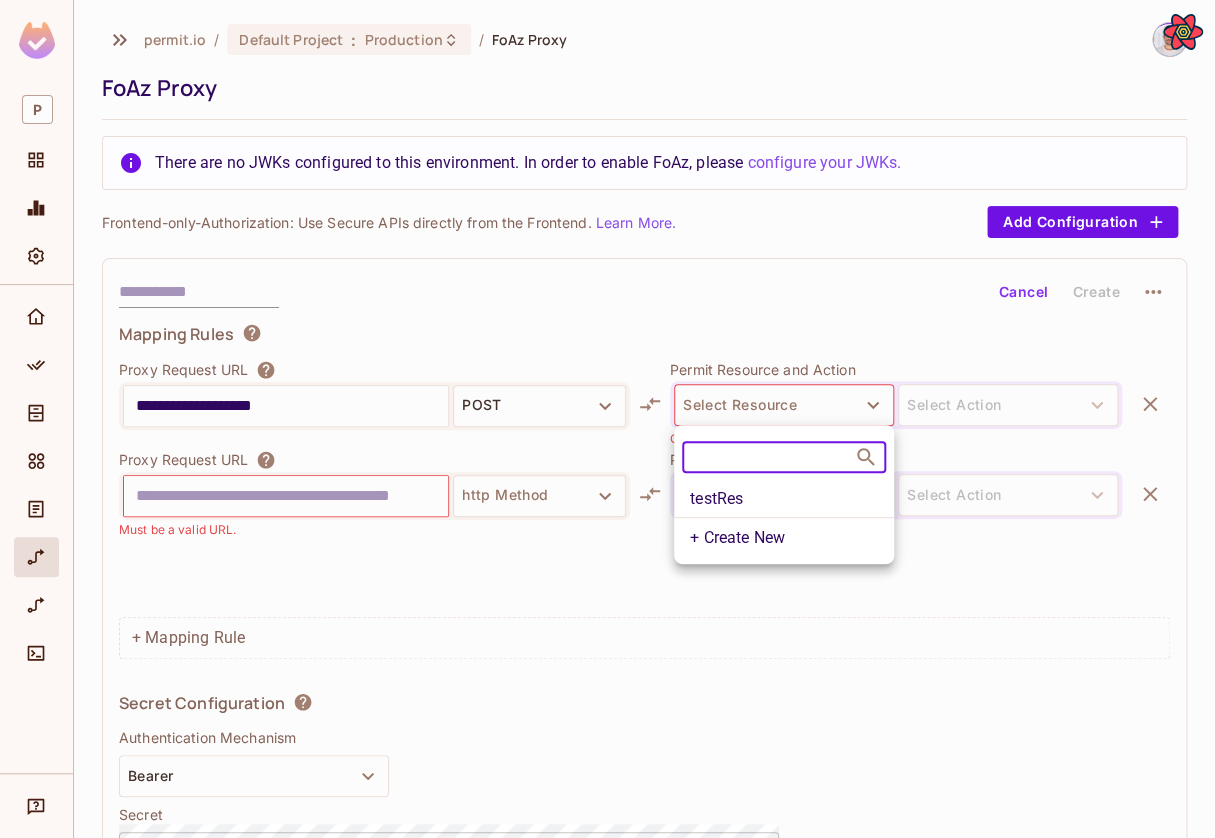 click at bounding box center (768, 457) 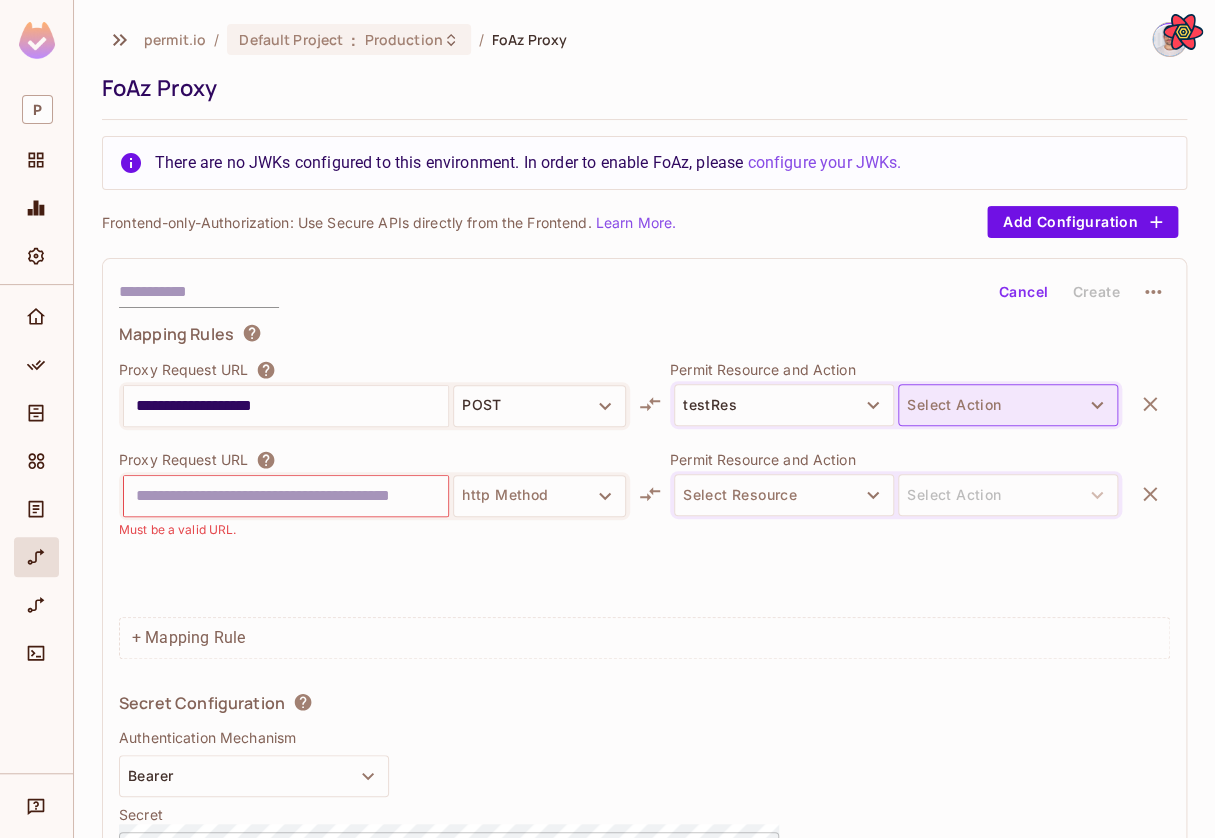 click on "Select Action" at bounding box center (1008, 405) 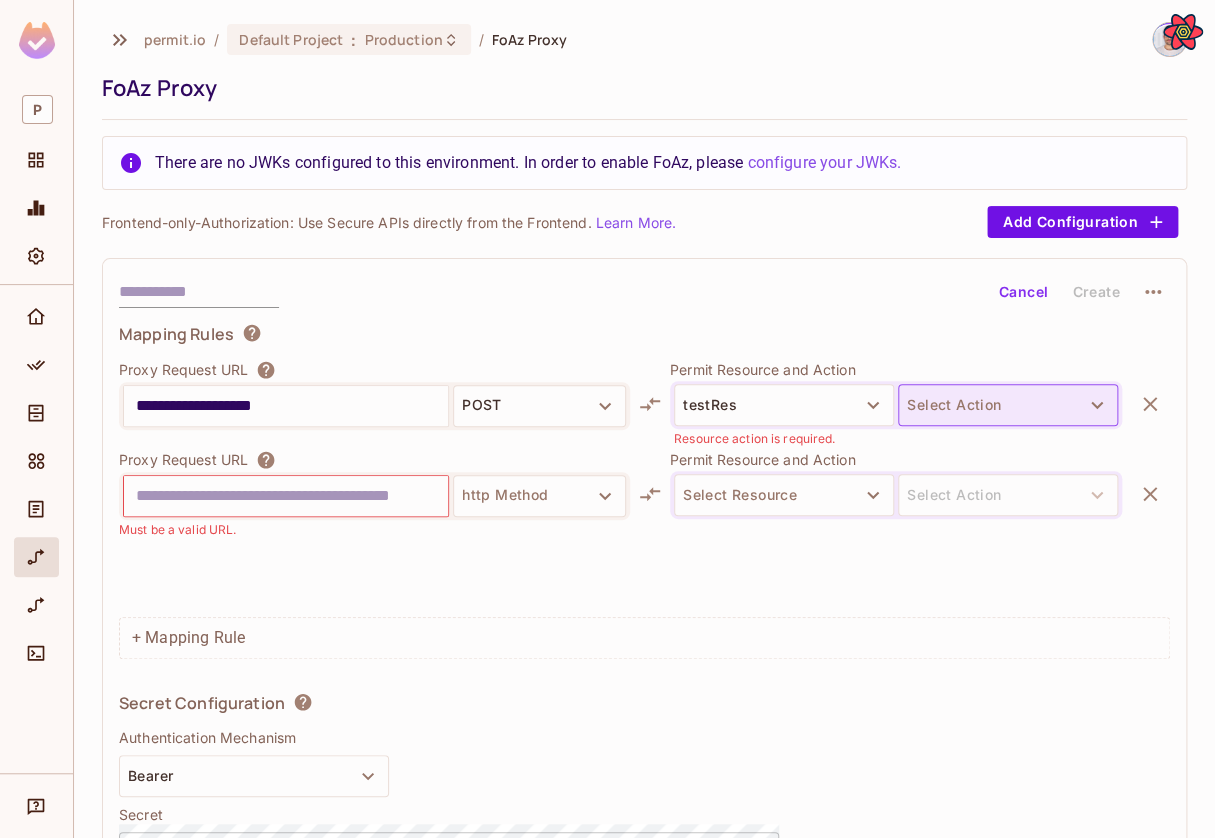 click on "Select Action" at bounding box center [1008, 405] 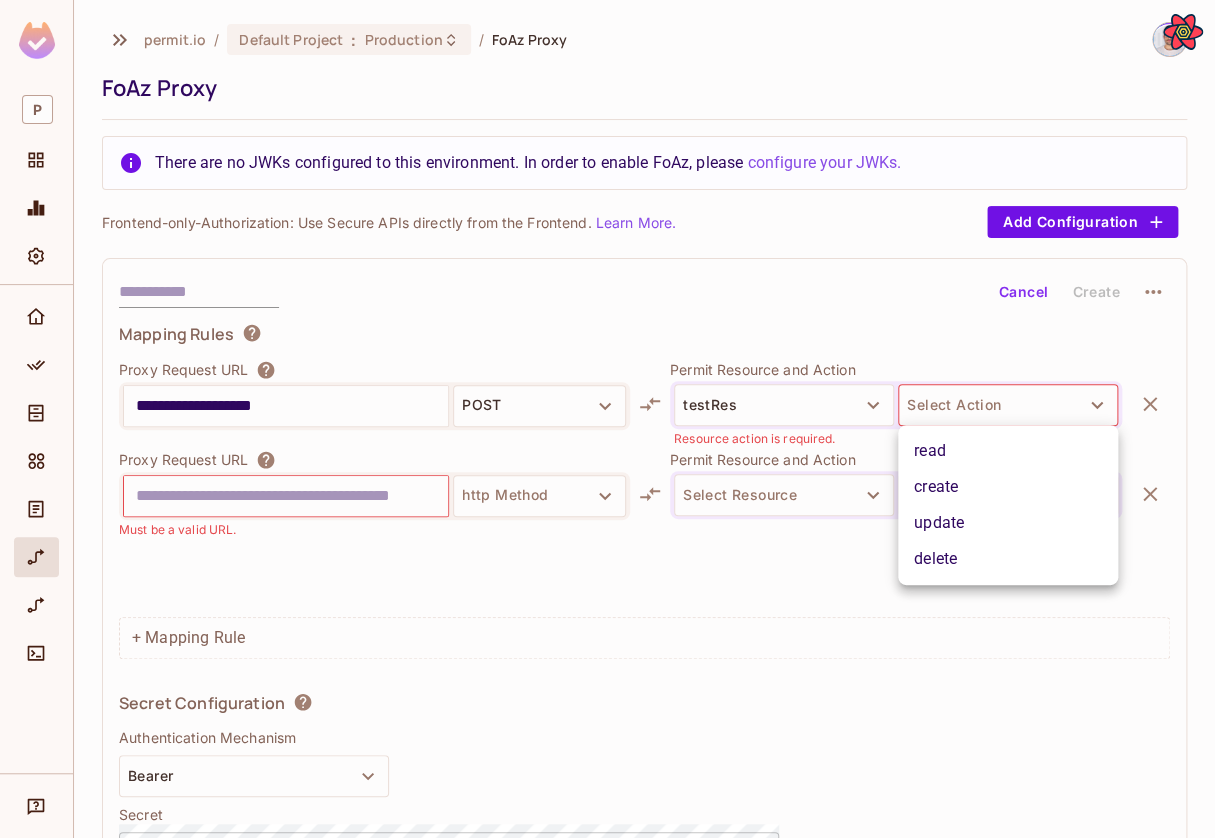 click on "read" at bounding box center (1008, 451) 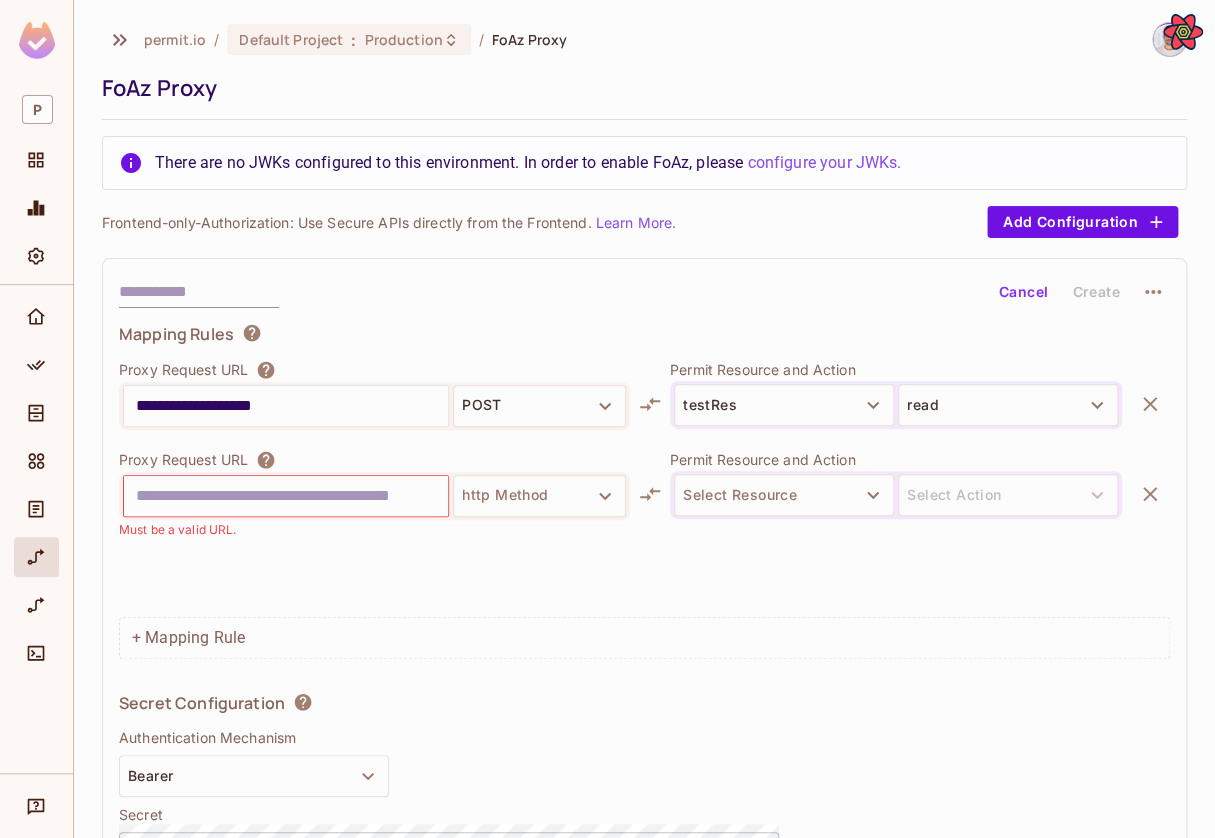 click at bounding box center (199, 292) 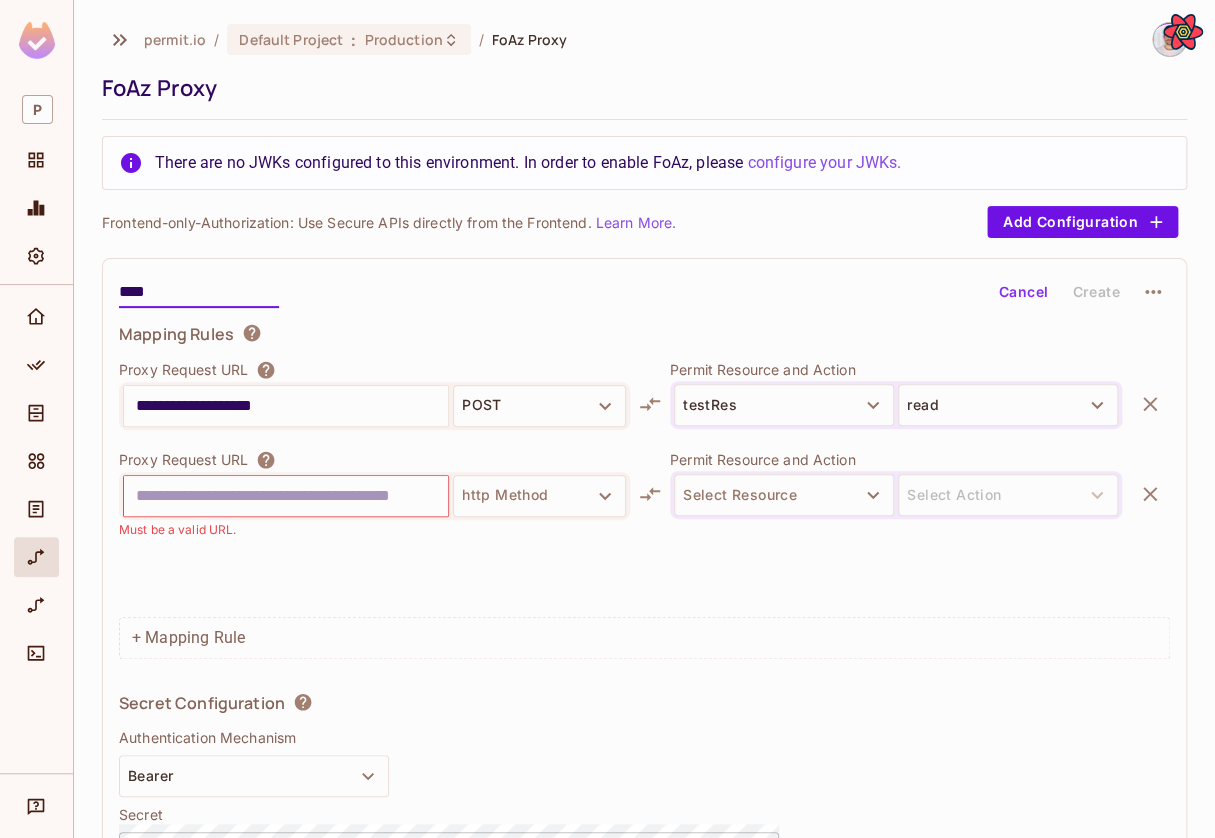 type on "****" 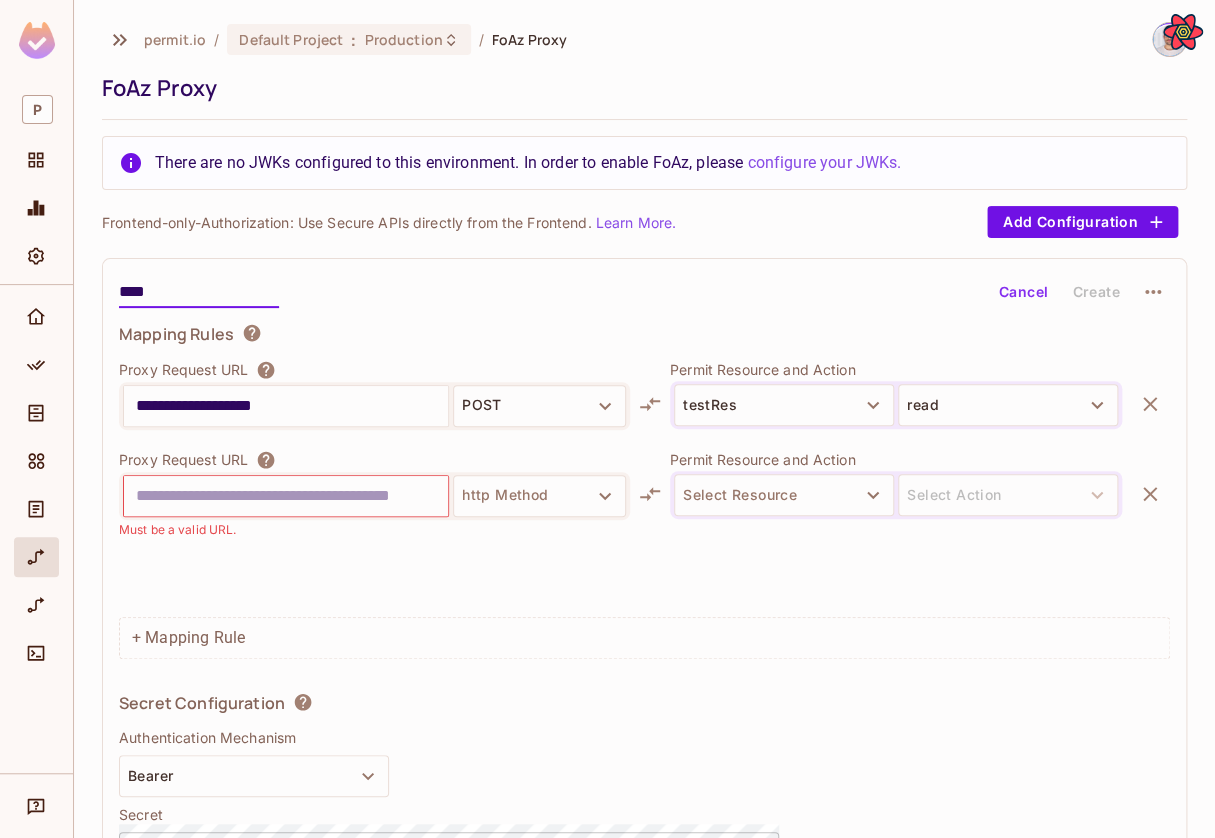 click on "**** Cancel Create" at bounding box center [644, 292] 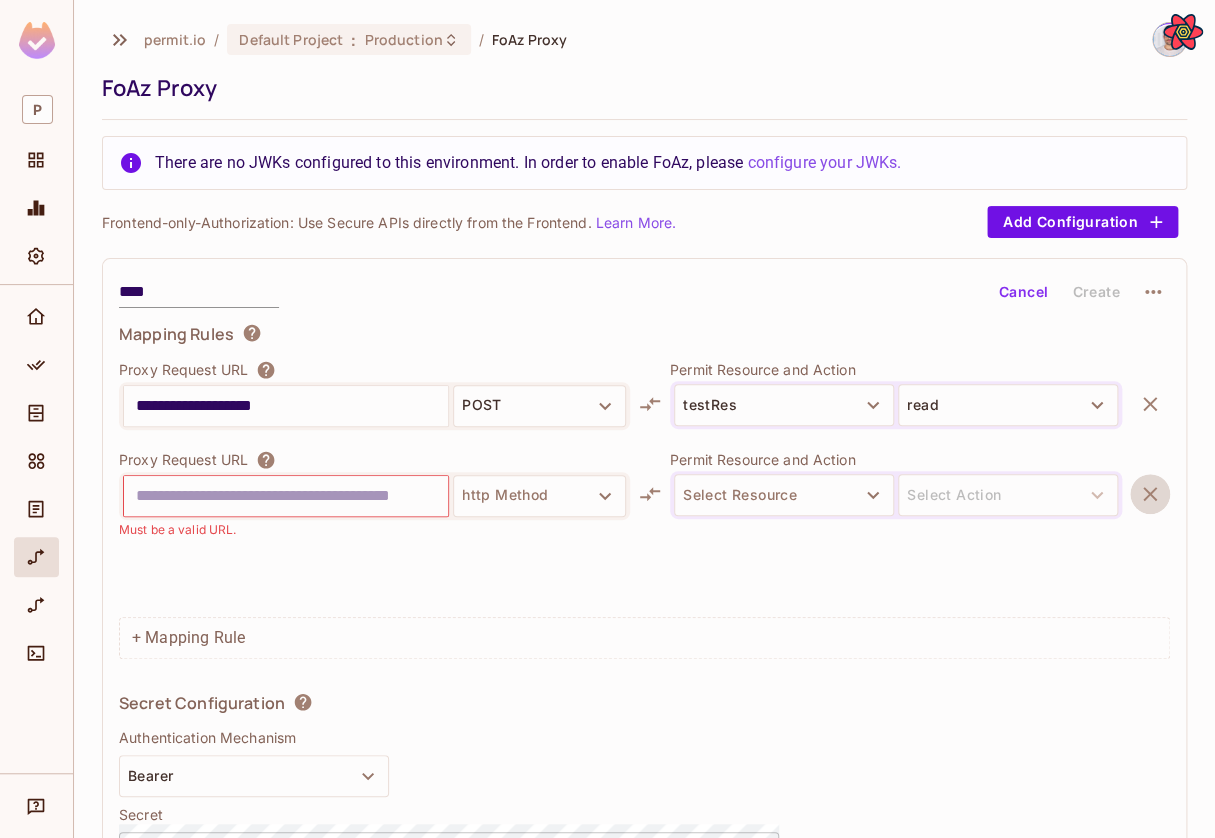 click 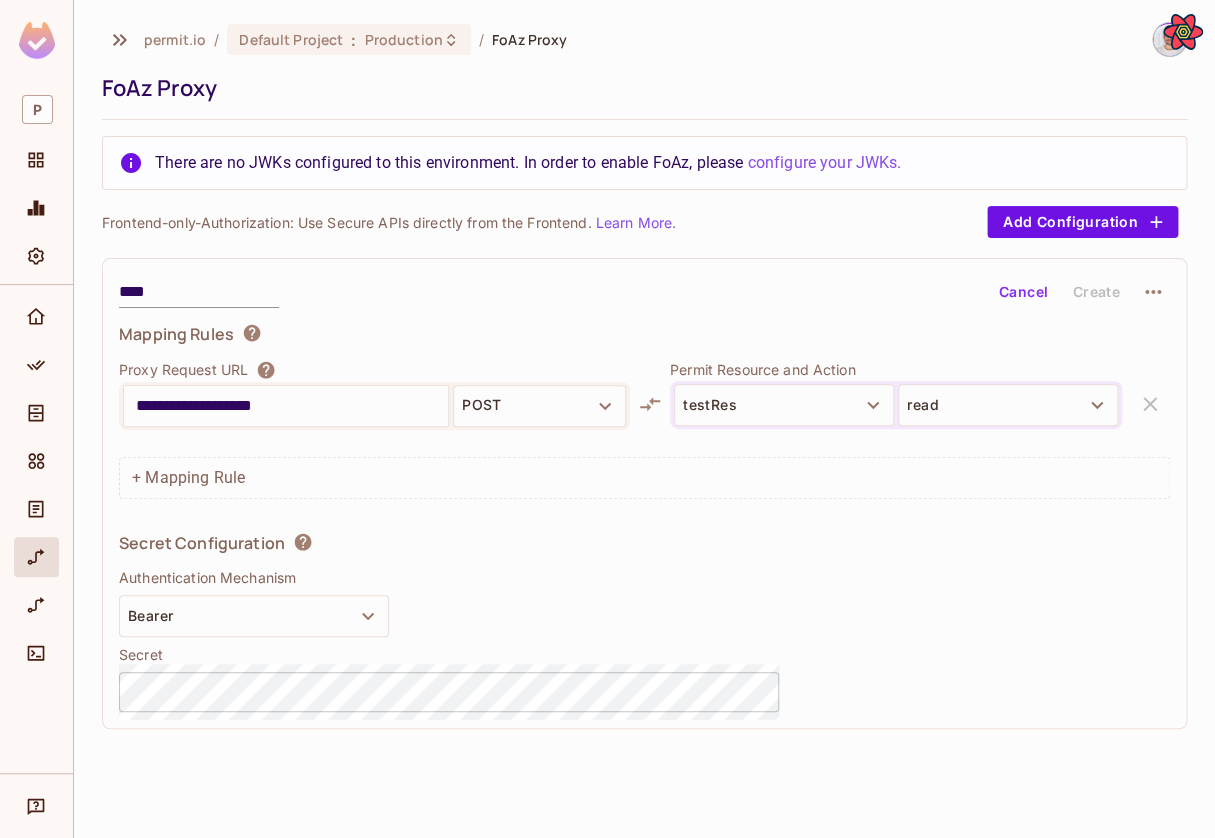 click on "**********" at bounding box center (644, 517) 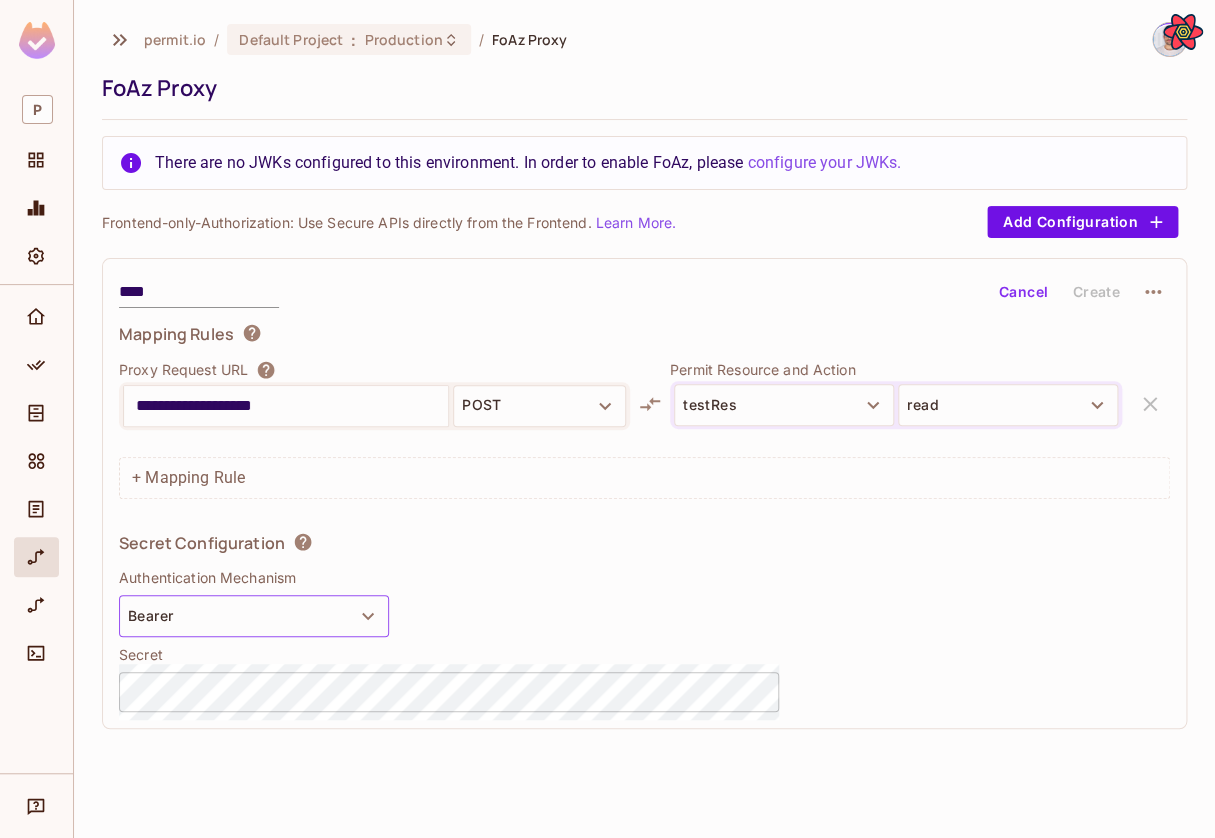 click on "Bearer" at bounding box center (254, 616) 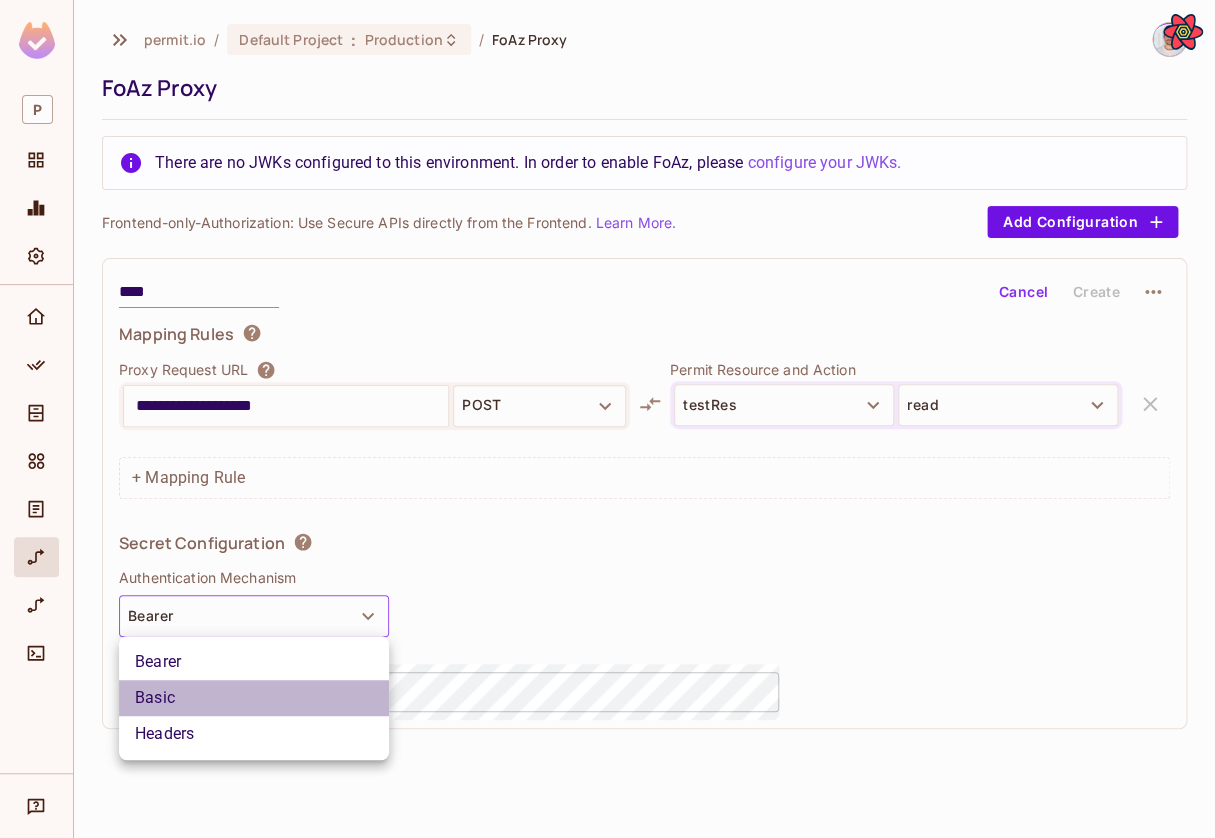 click on "Basic" at bounding box center (254, 698) 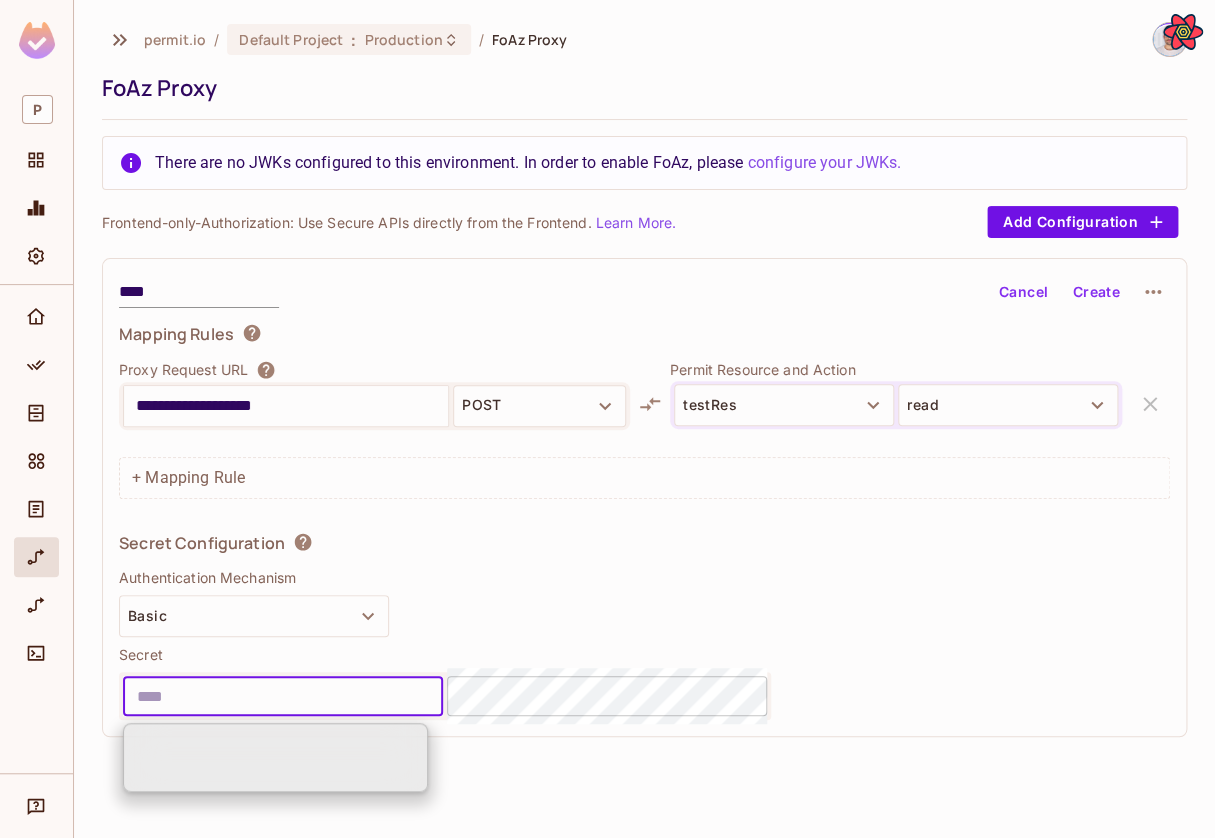 click at bounding box center (283, 696) 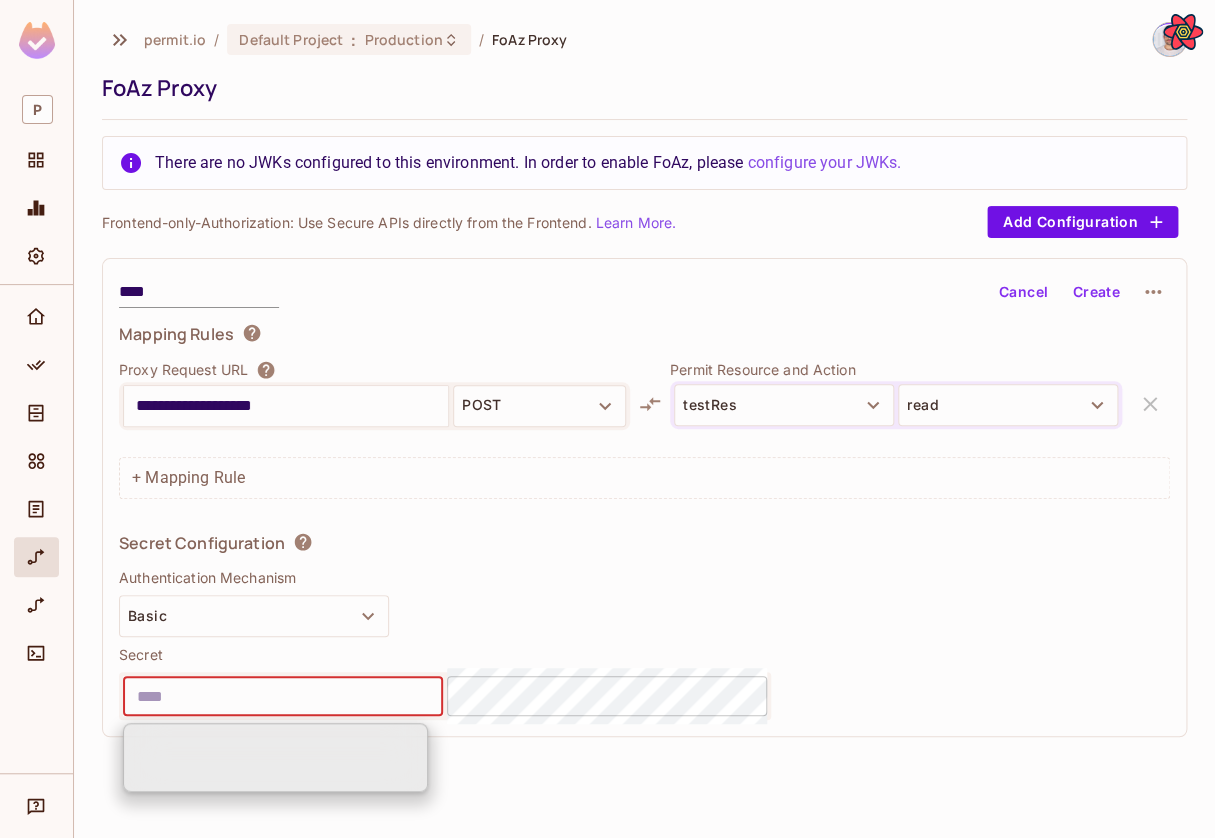click at bounding box center [283, 696] 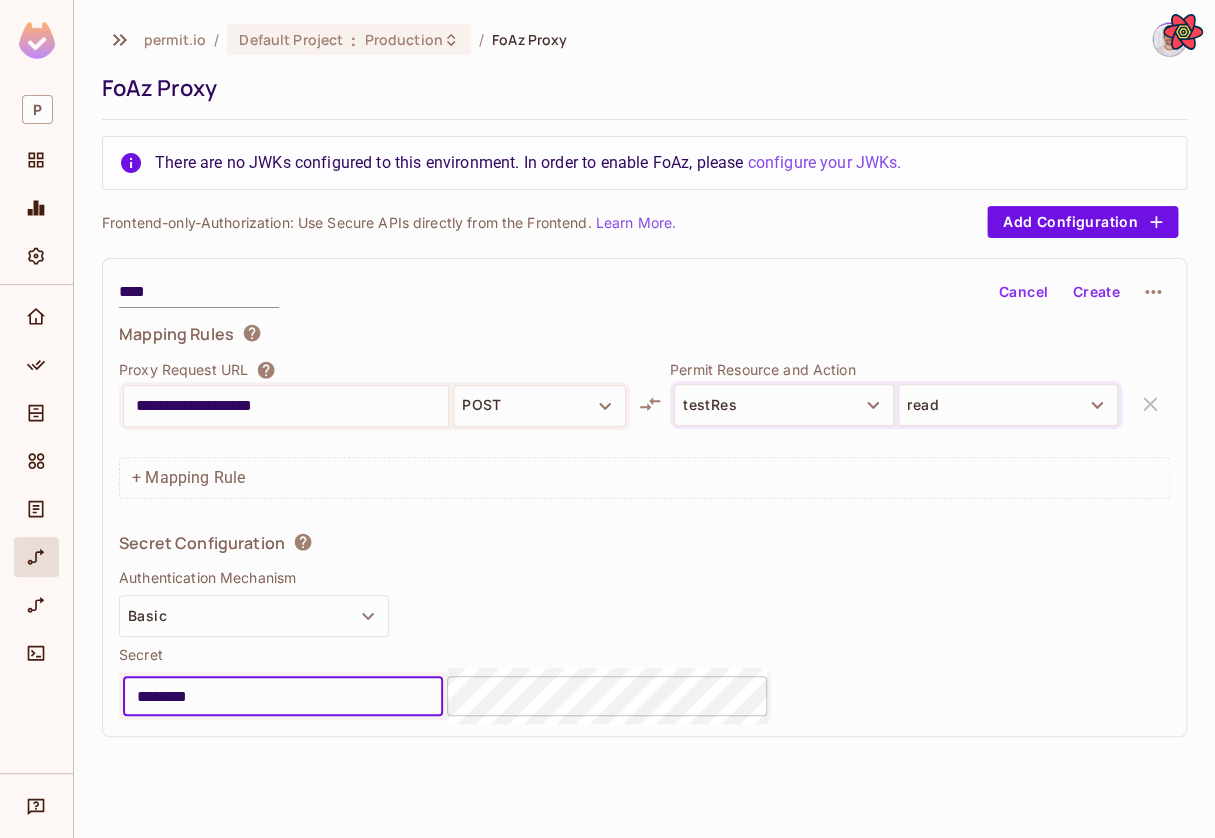 type on "********" 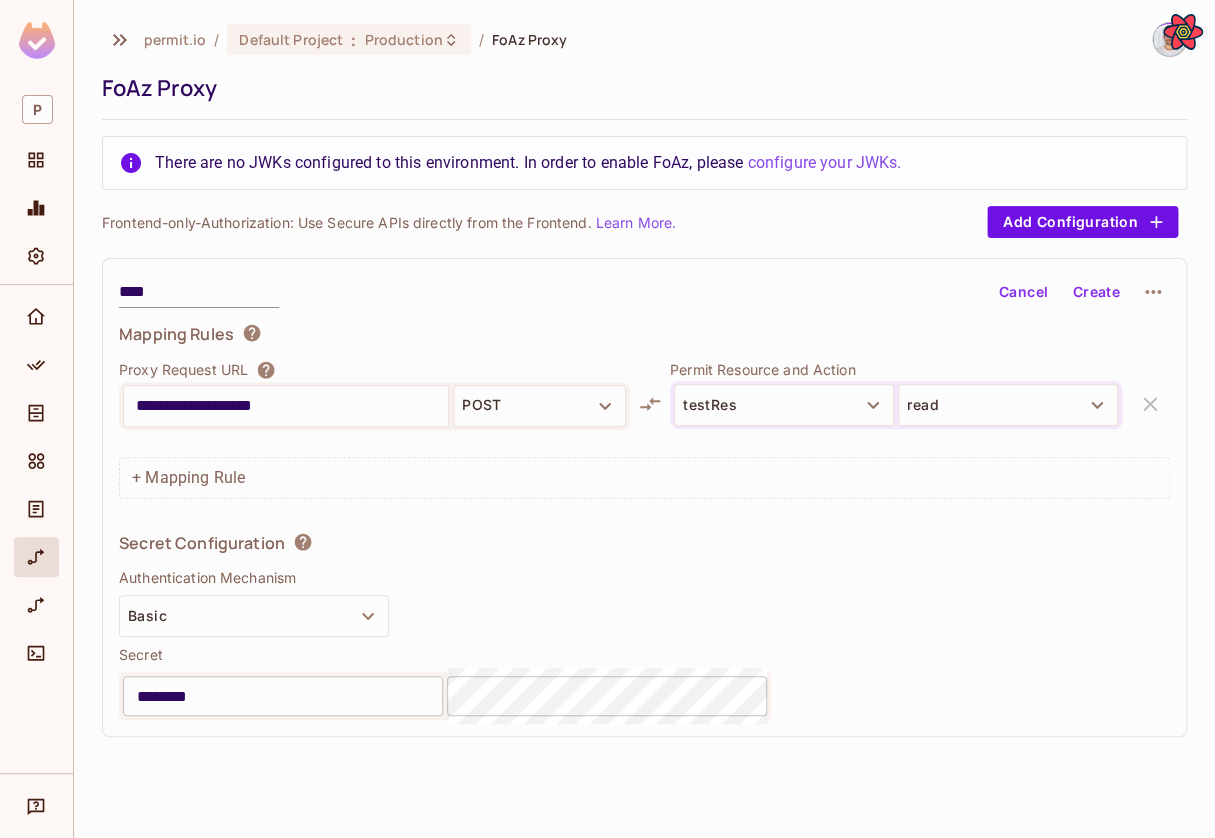 click on "Create" at bounding box center [1096, 292] 